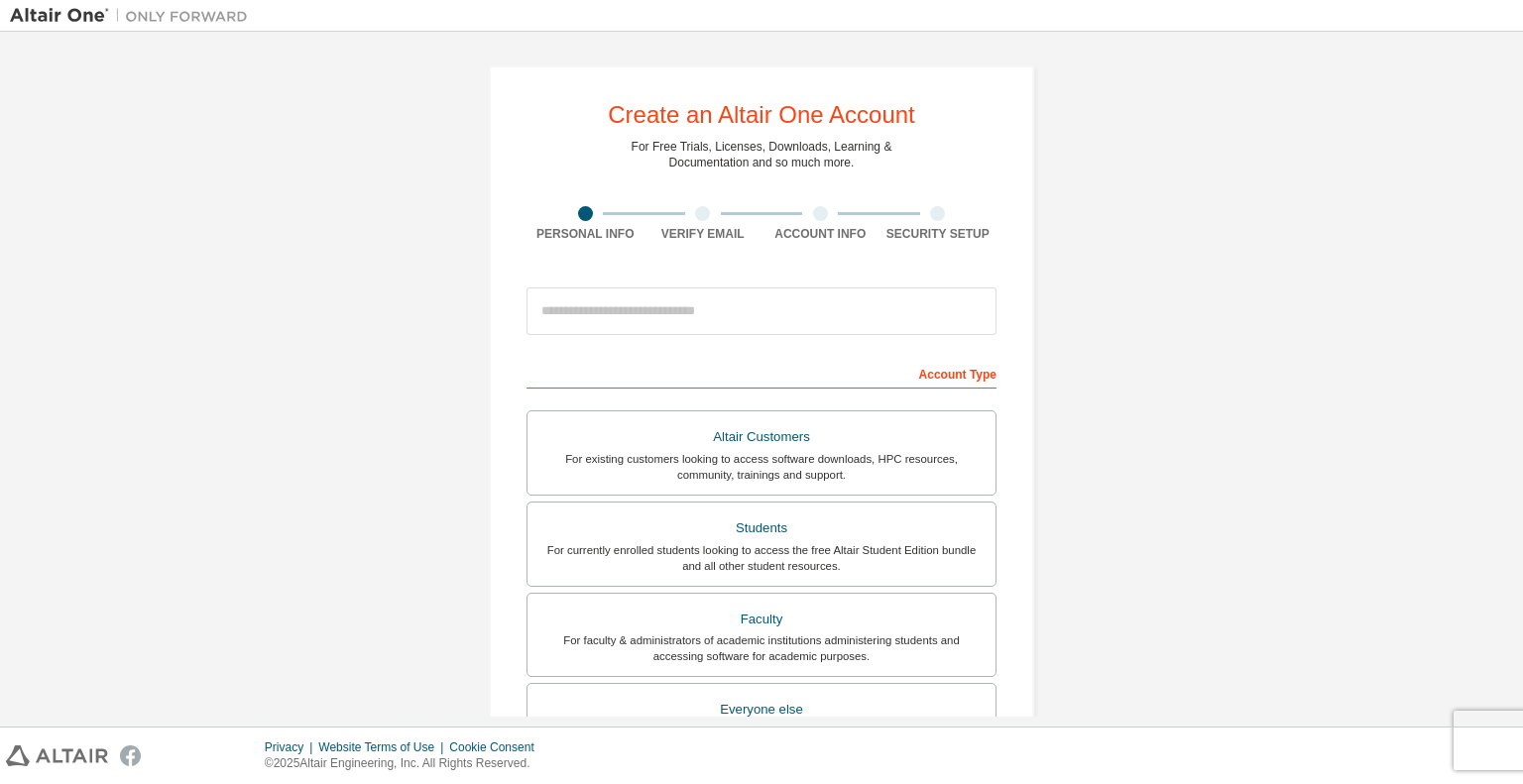 scroll, scrollTop: 0, scrollLeft: 0, axis: both 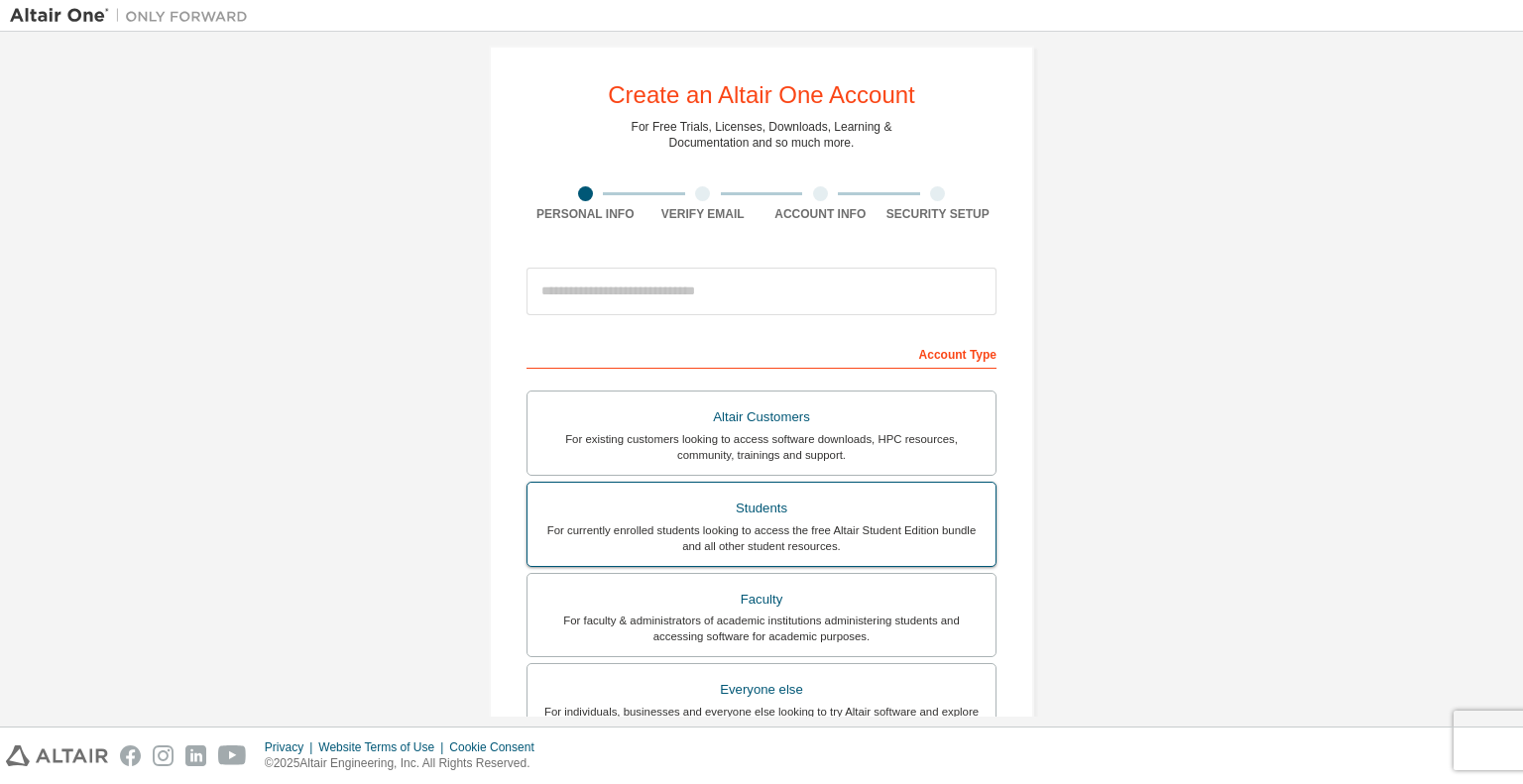 click on "Students" at bounding box center [762, 508] 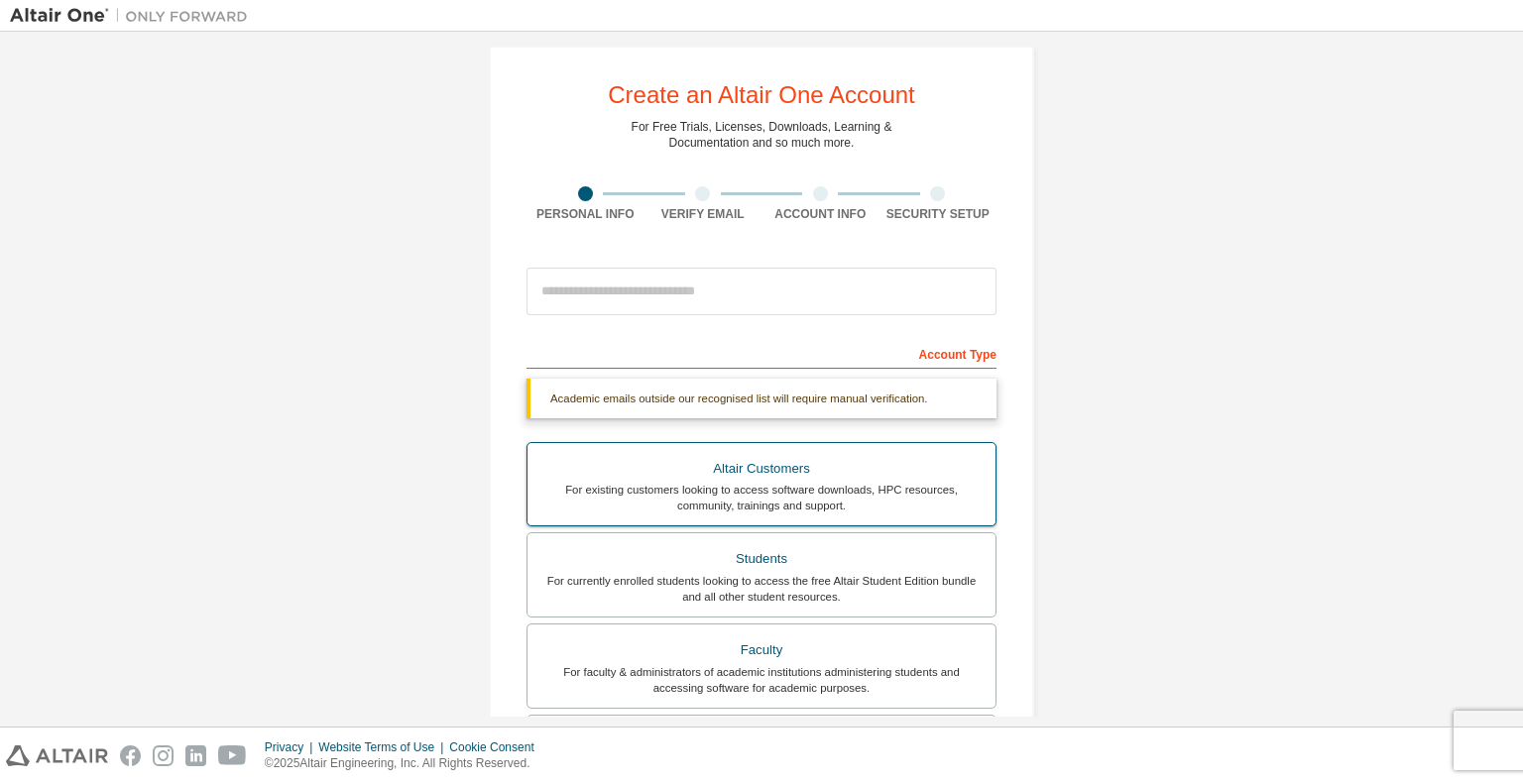 scroll, scrollTop: 421, scrollLeft: 0, axis: vertical 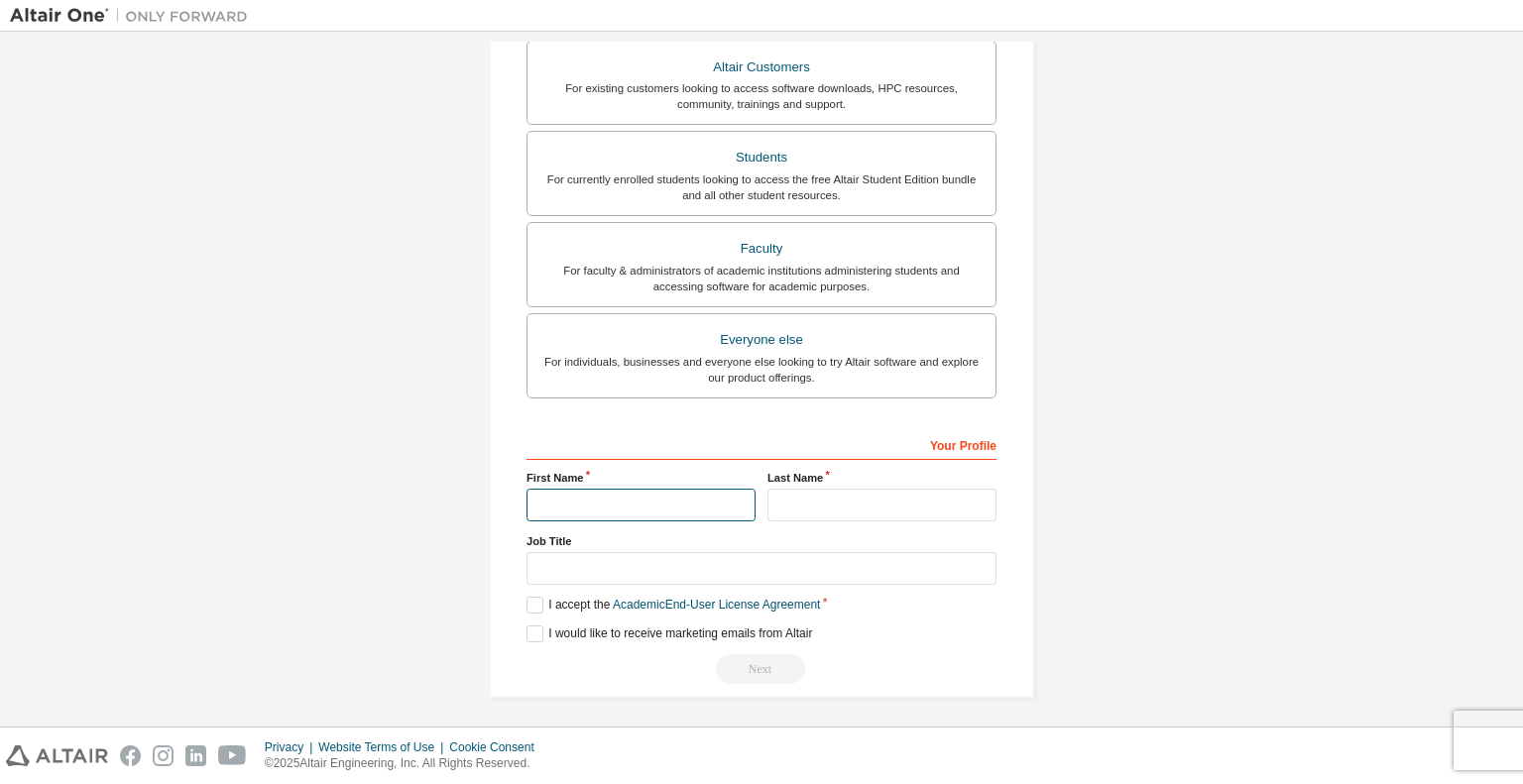 click at bounding box center (641, 504) 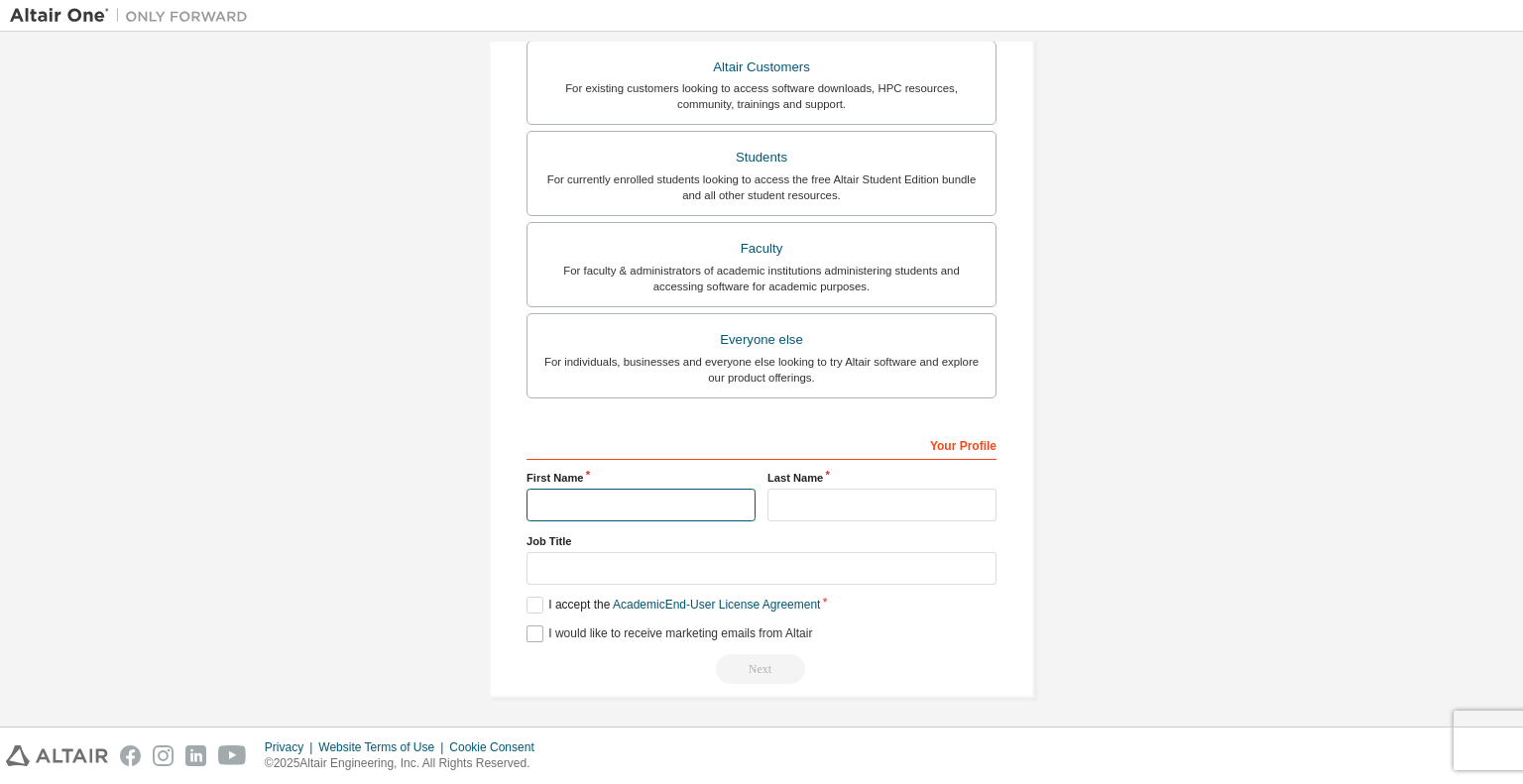 type on "**********" 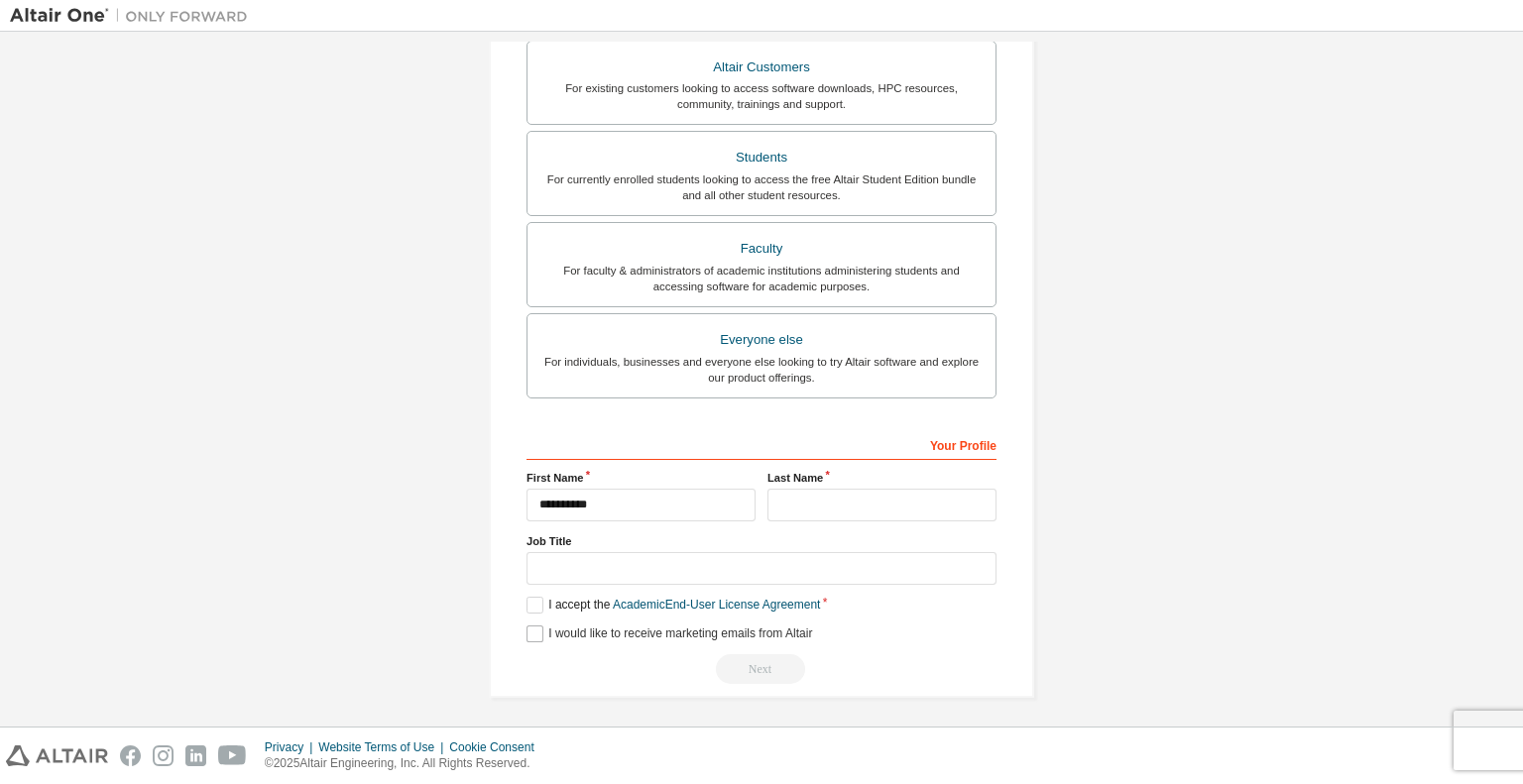 type on "**********" 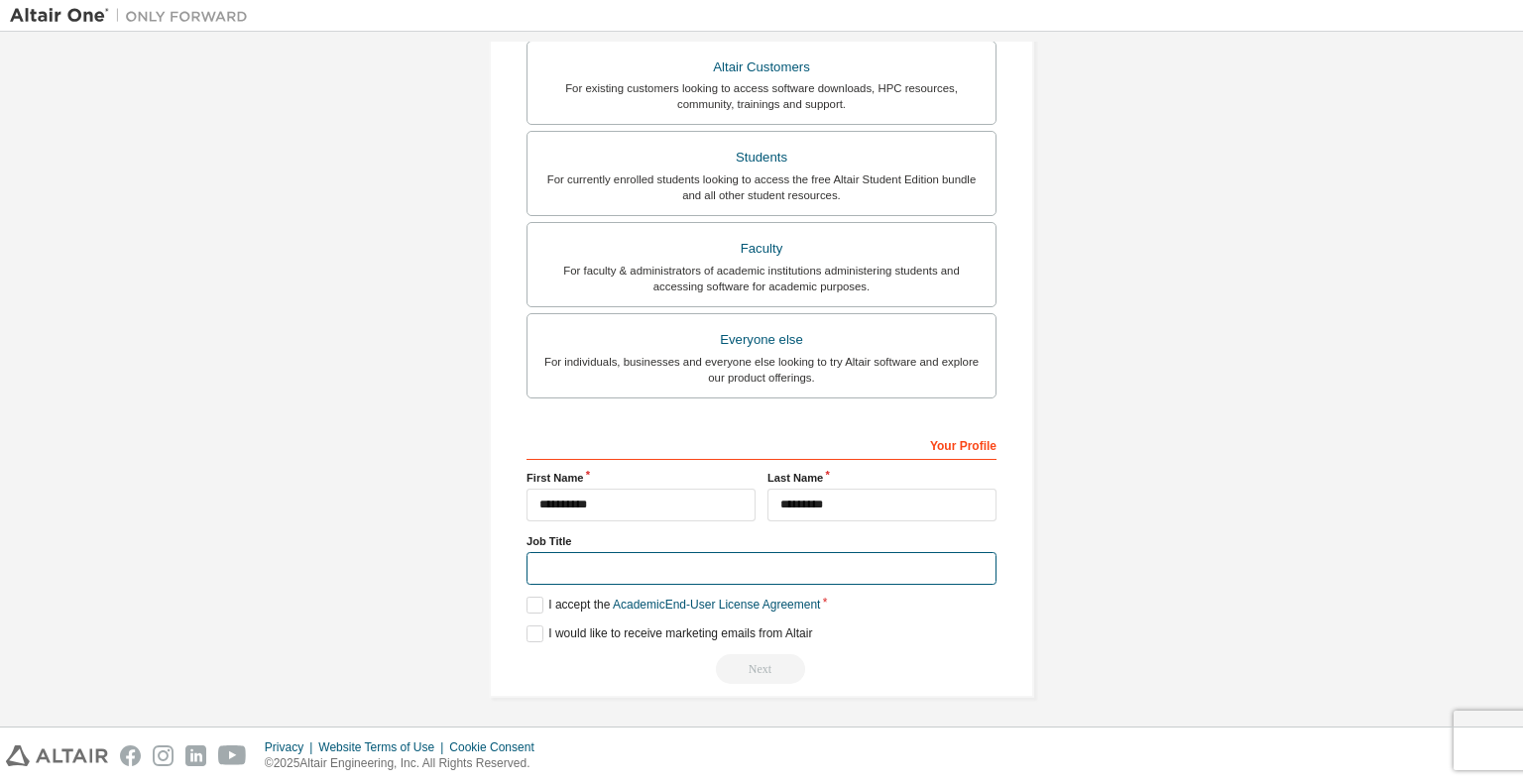 click at bounding box center [762, 568] 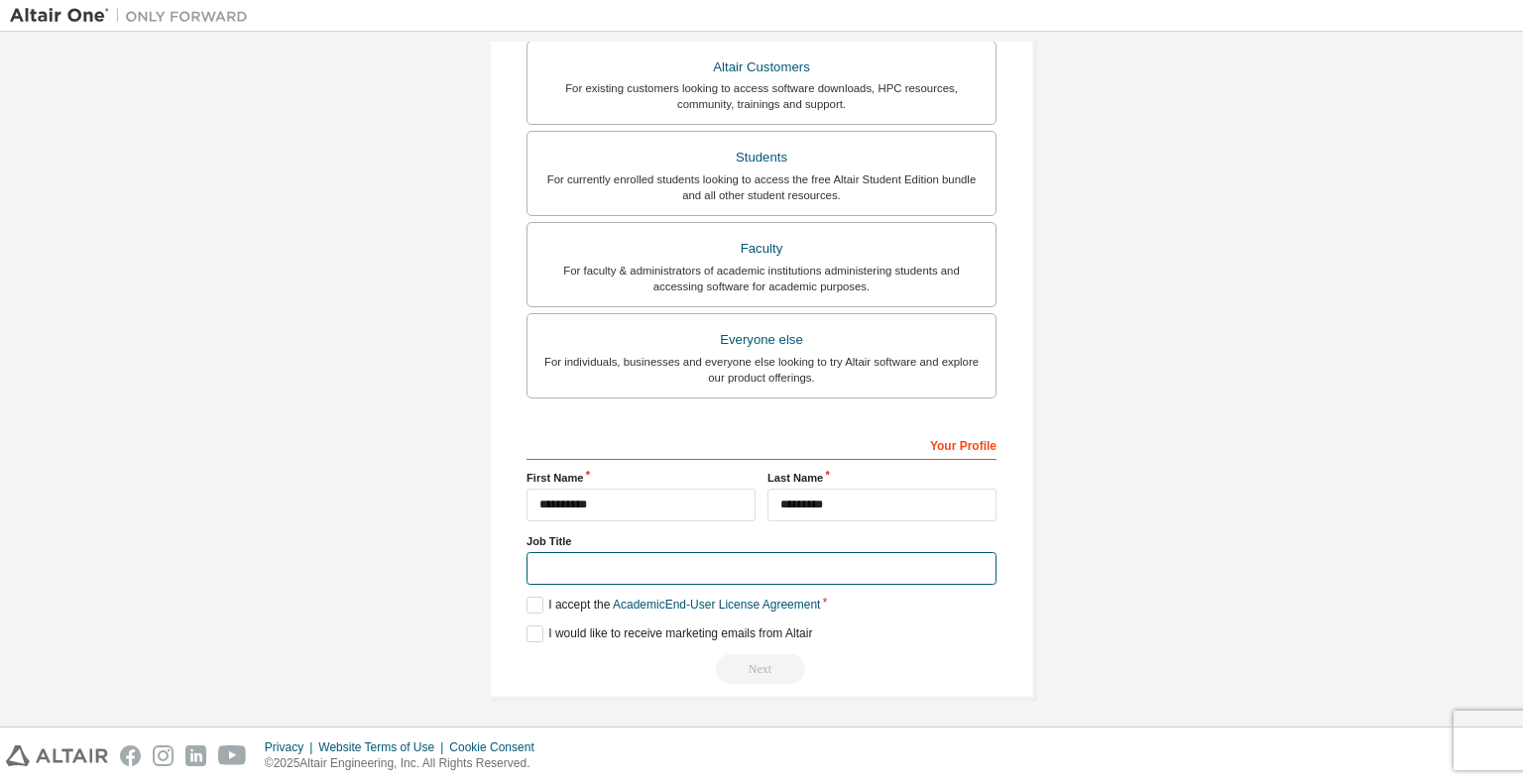 type on "*******" 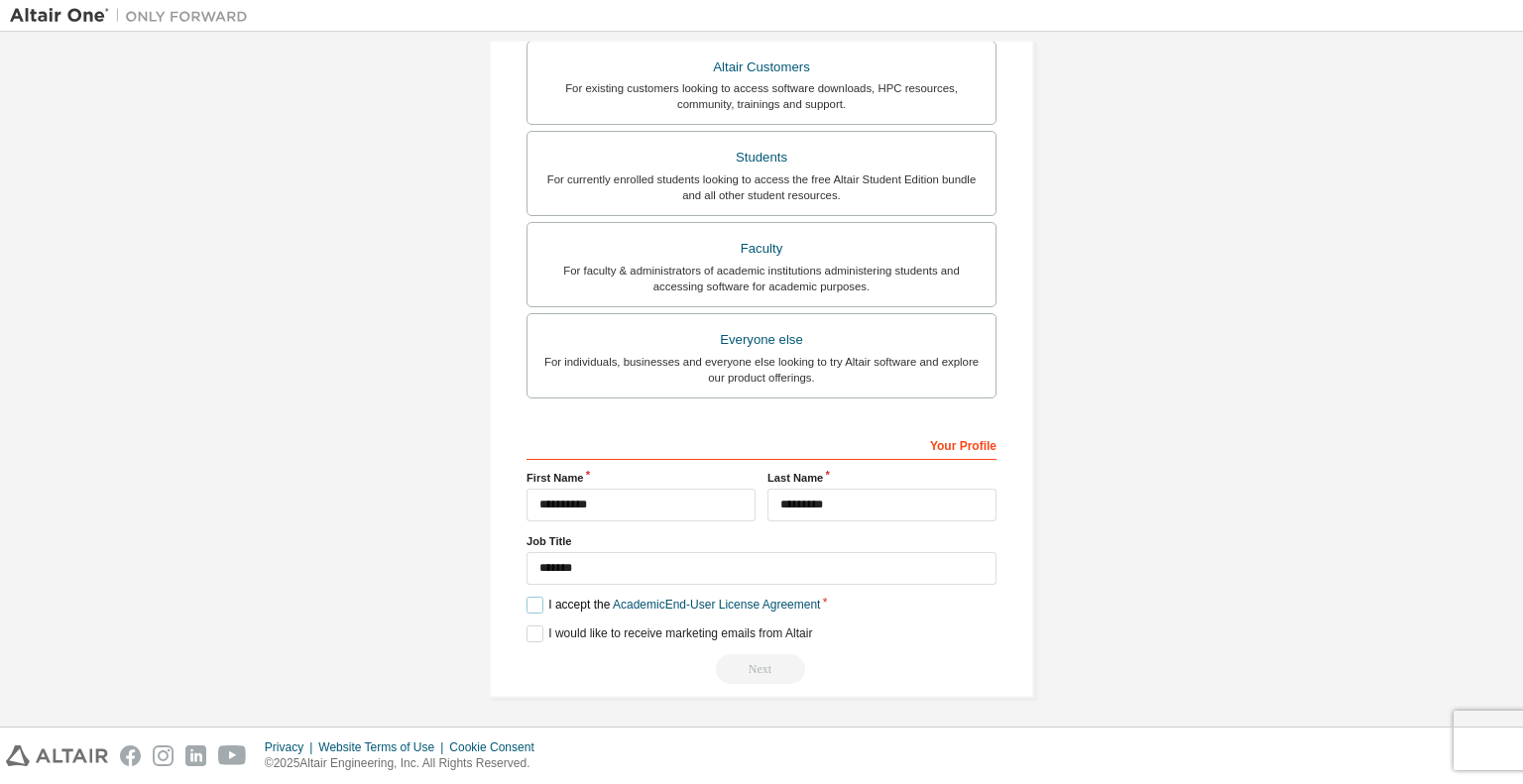 click on "I accept the   Academic   End-User License Agreement" at bounding box center (673, 605) 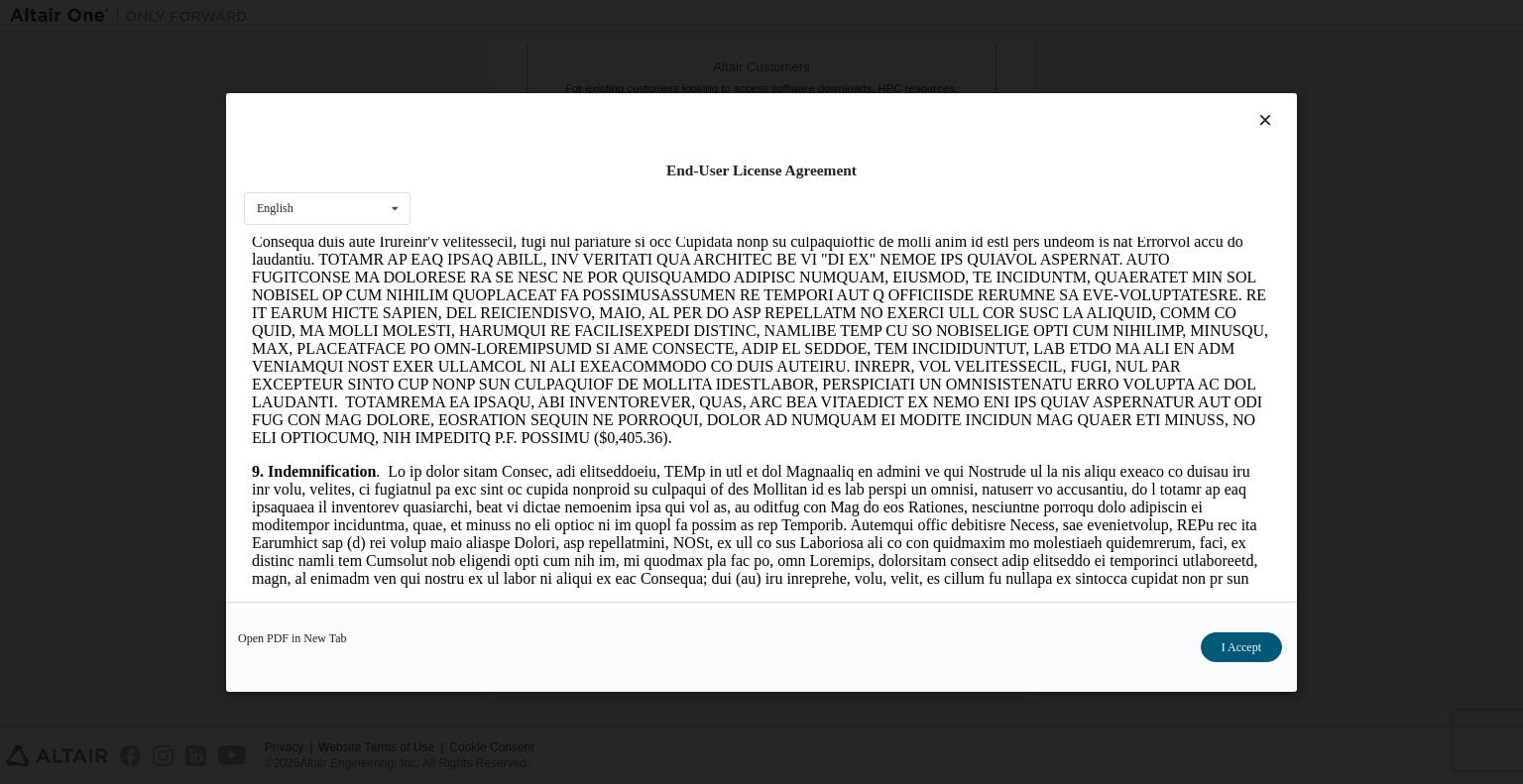 scroll, scrollTop: 2670, scrollLeft: 0, axis: vertical 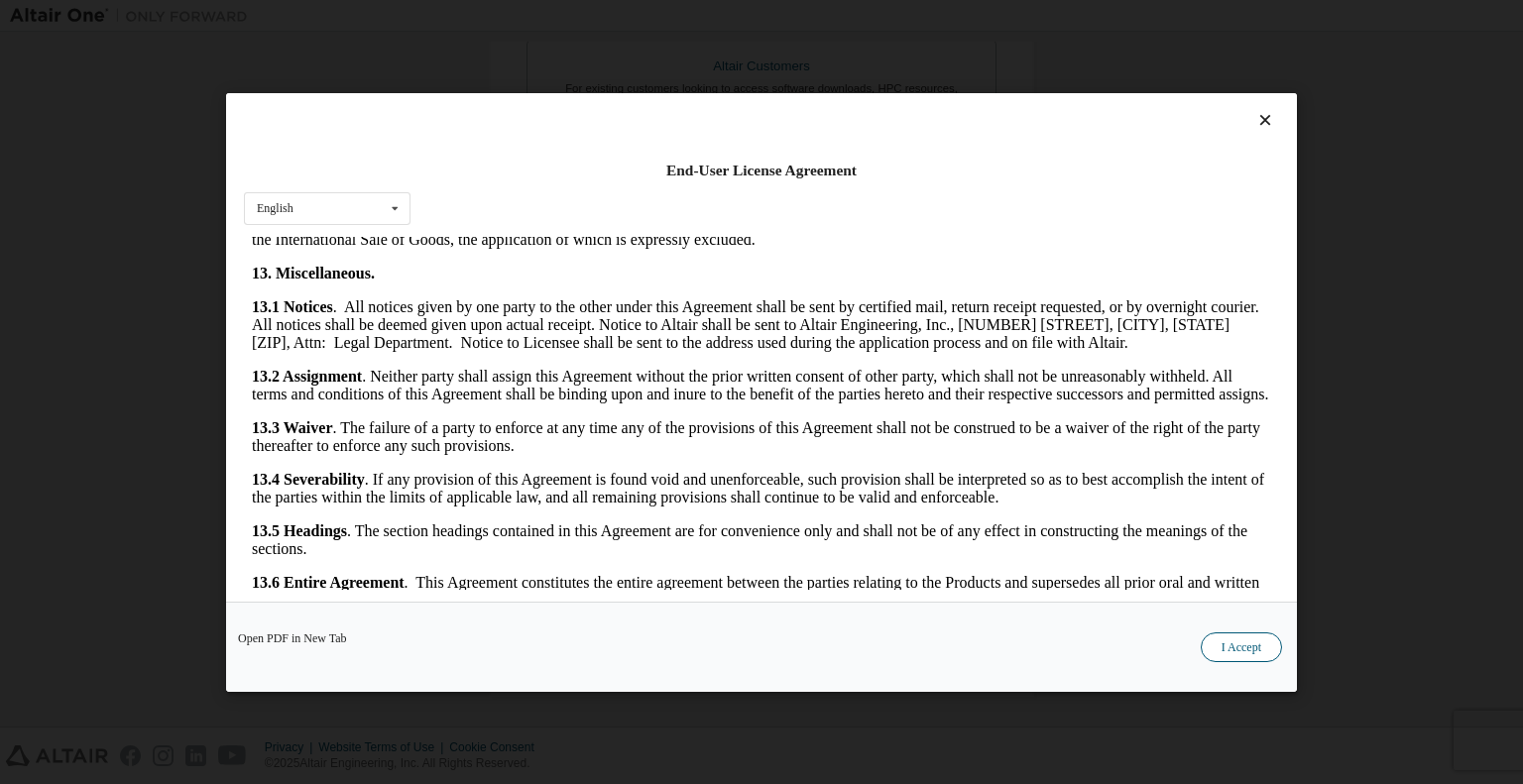 click on "I Accept" at bounding box center (1241, 646) 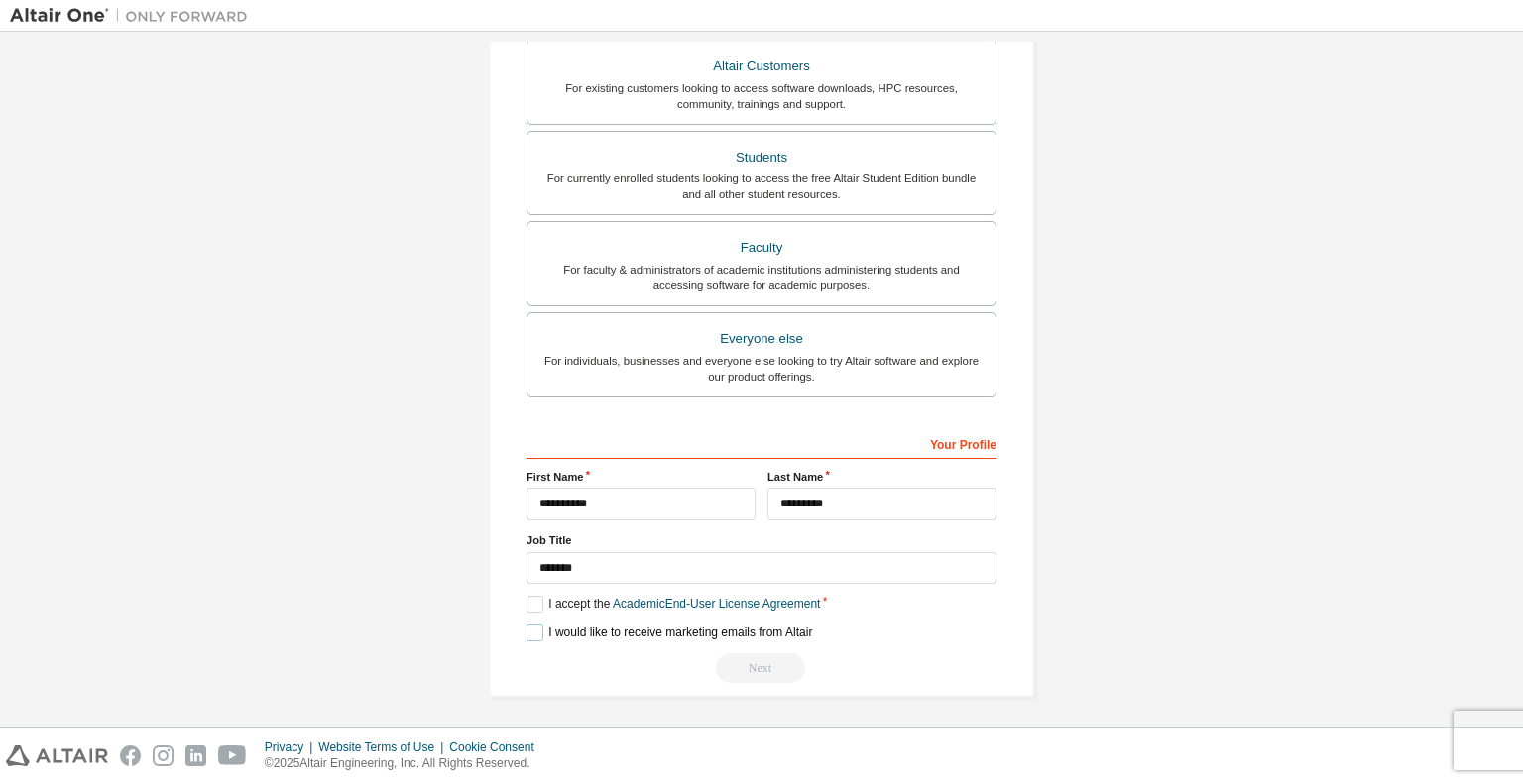 click on "I would like to receive marketing emails from Altair" at bounding box center [669, 632] 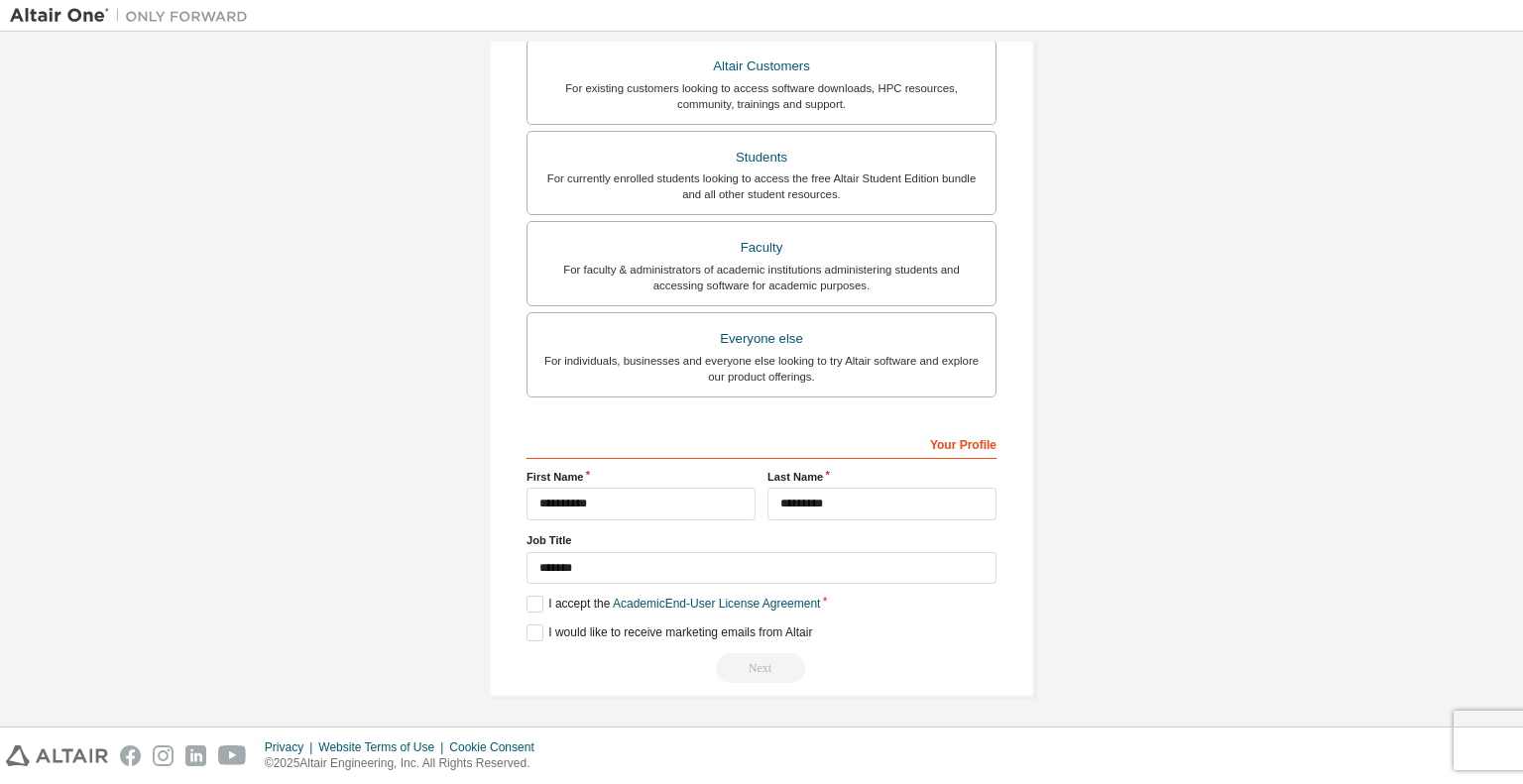 click on "Next" at bounding box center (762, 668) 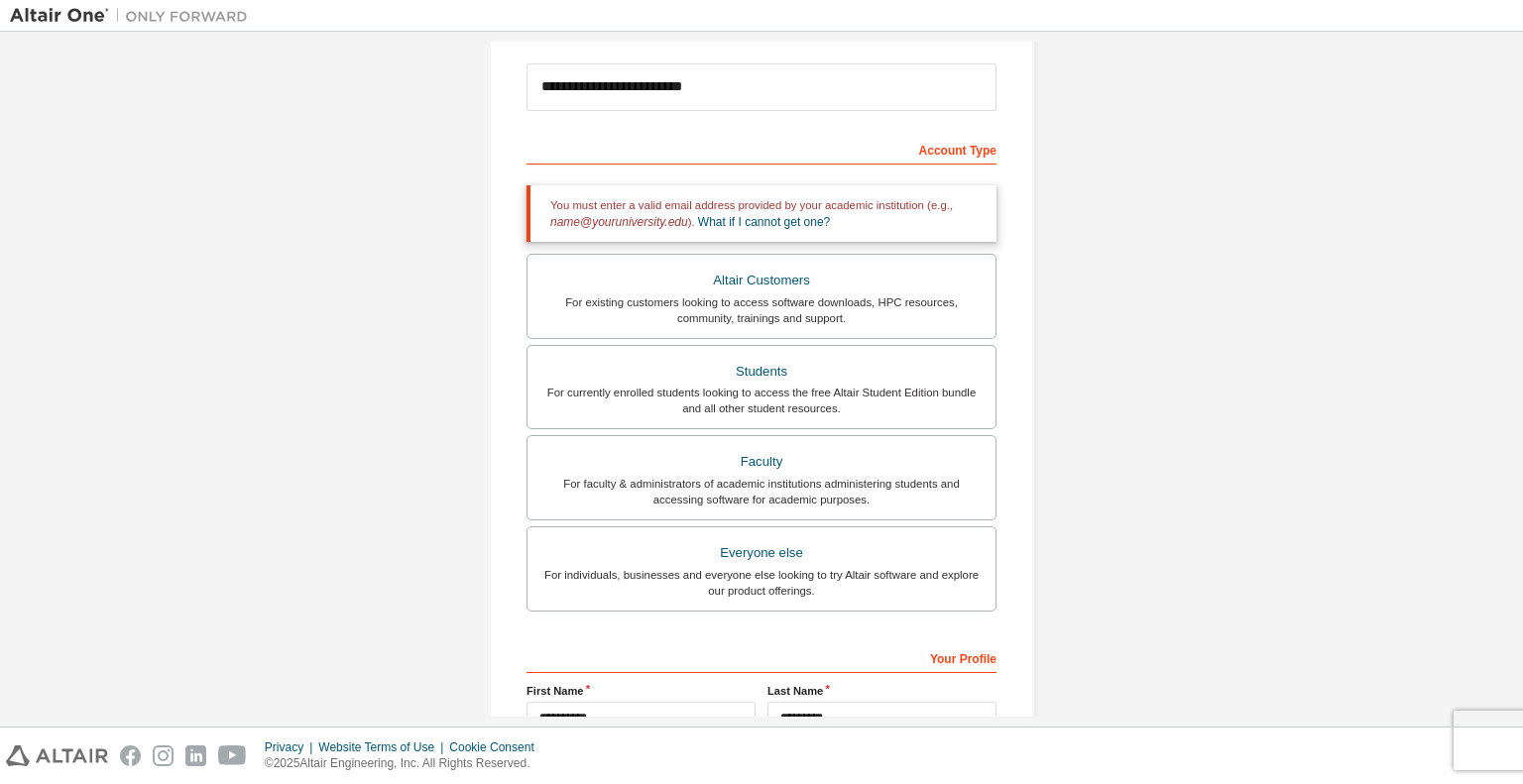 scroll, scrollTop: 438, scrollLeft: 0, axis: vertical 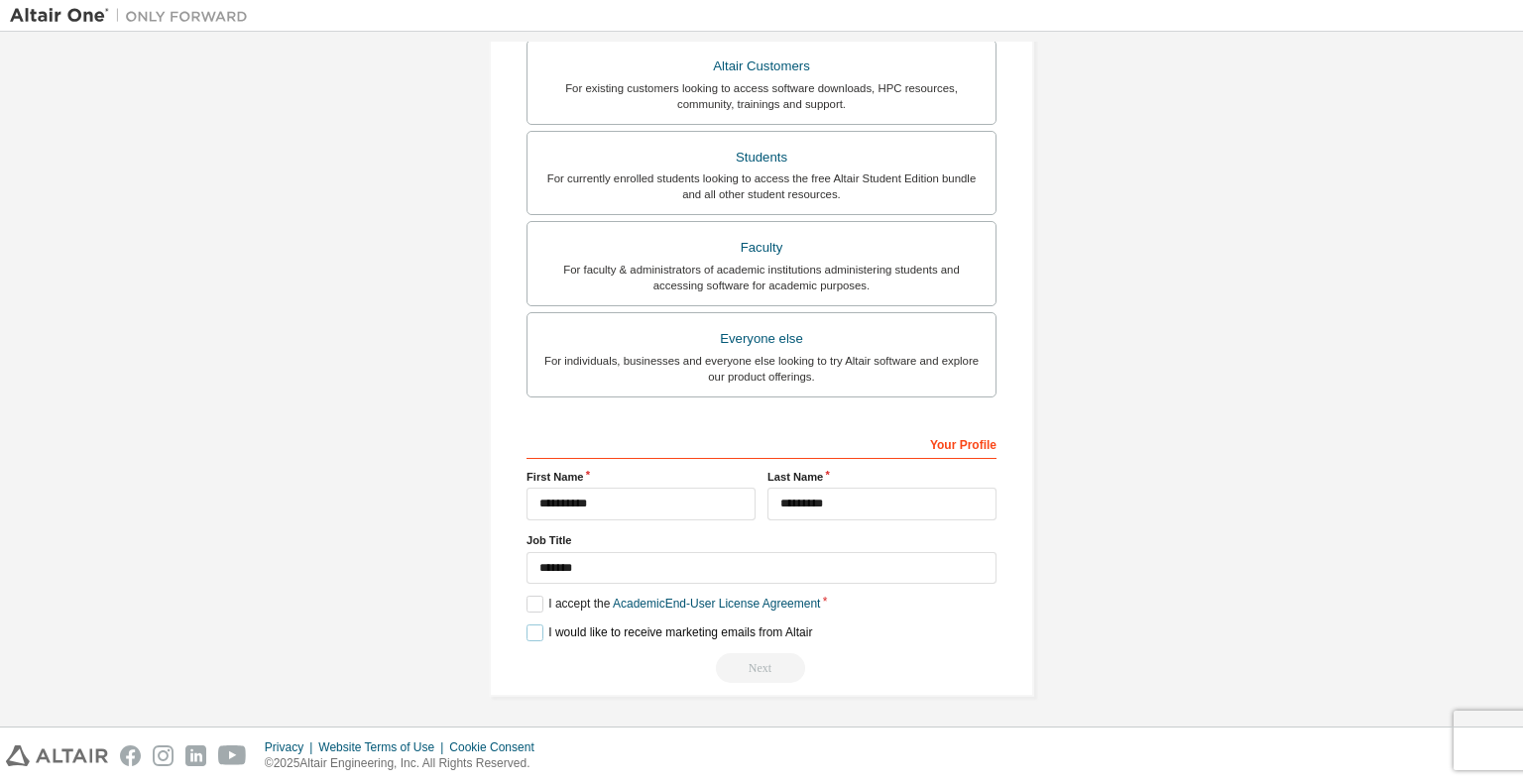 click on "I would like to receive marketing emails from Altair" at bounding box center [669, 632] 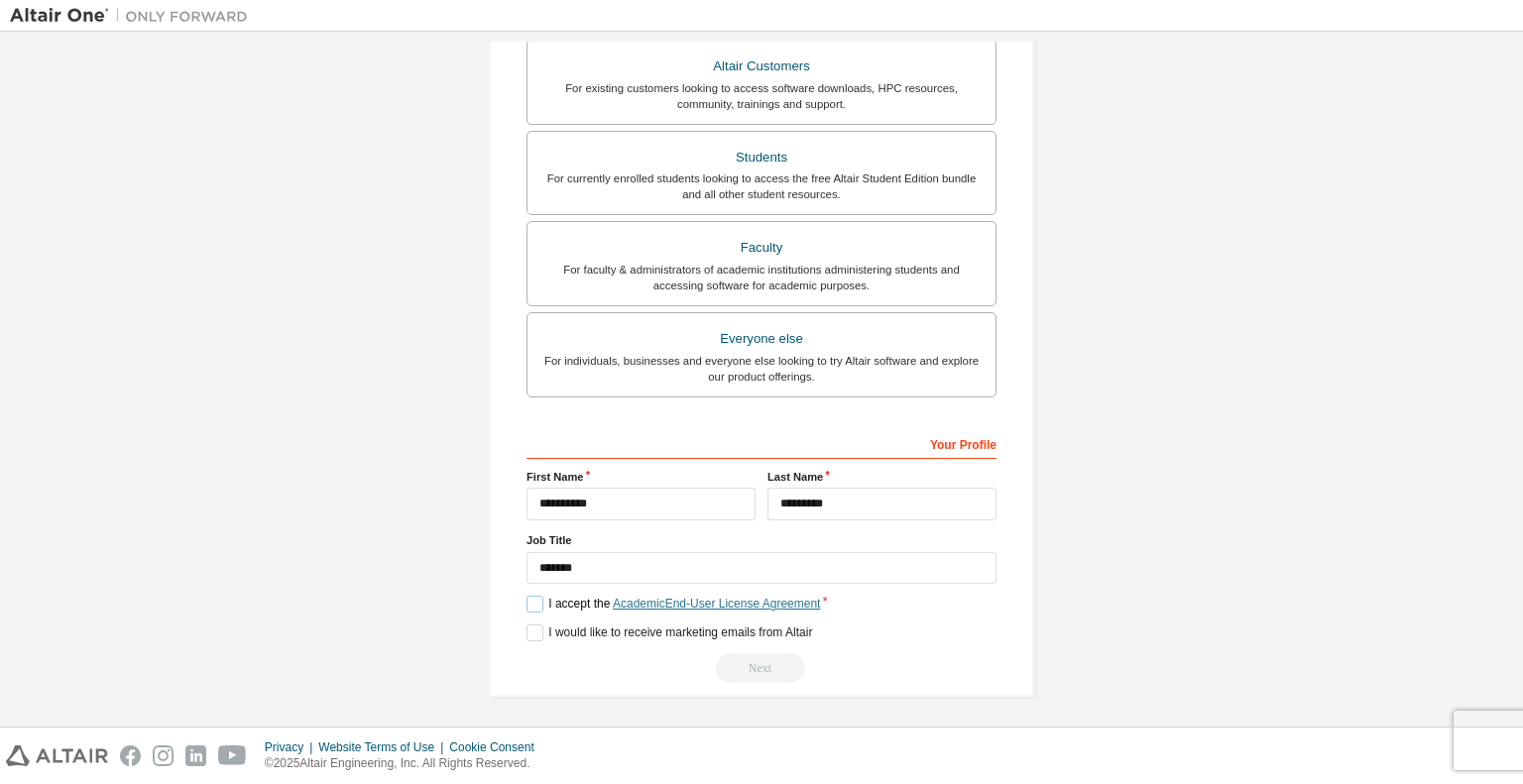 click on "Academic   End-User License Agreement" at bounding box center [716, 604] 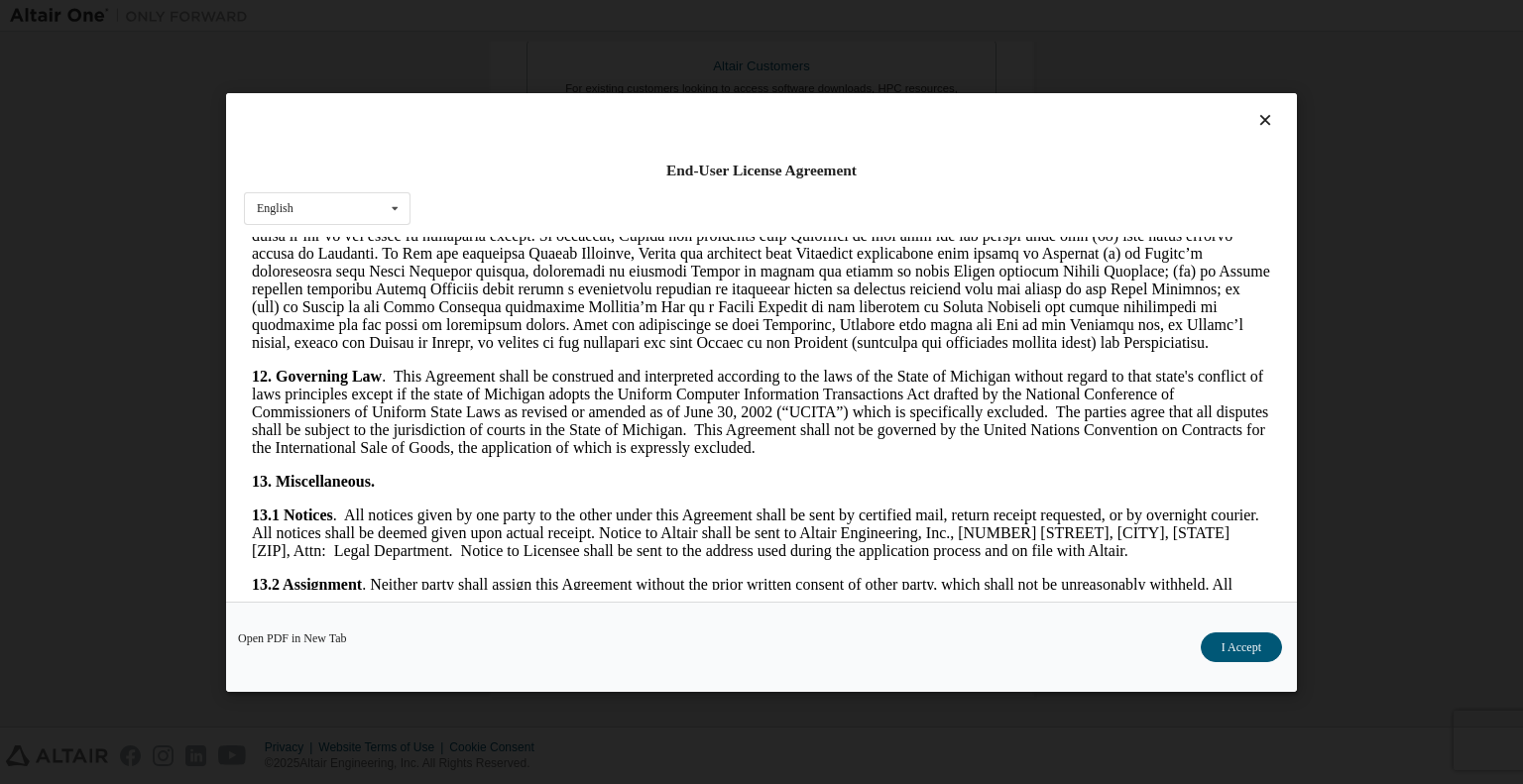 scroll, scrollTop: 3284, scrollLeft: 0, axis: vertical 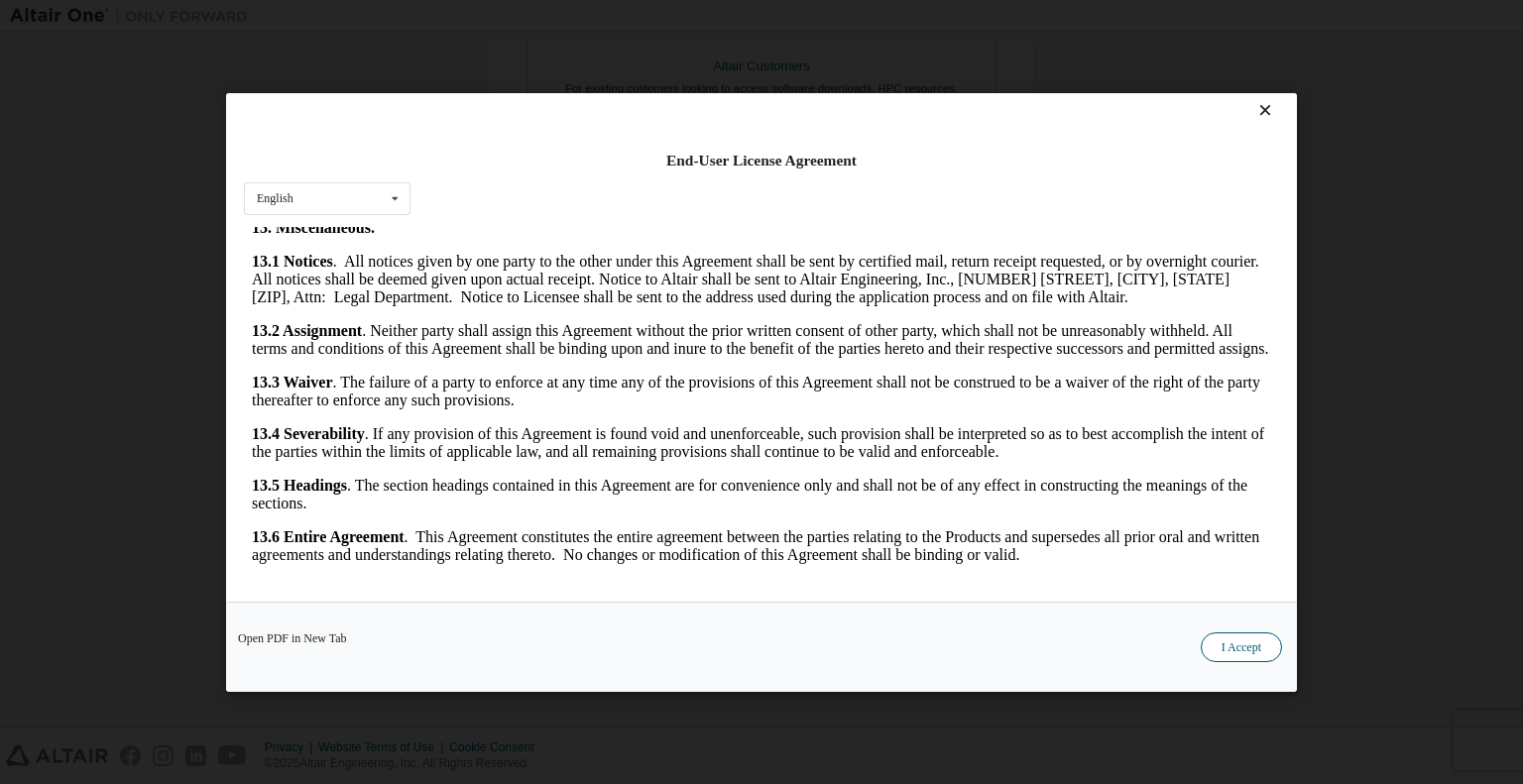 click on "I Accept" at bounding box center [1241, 646] 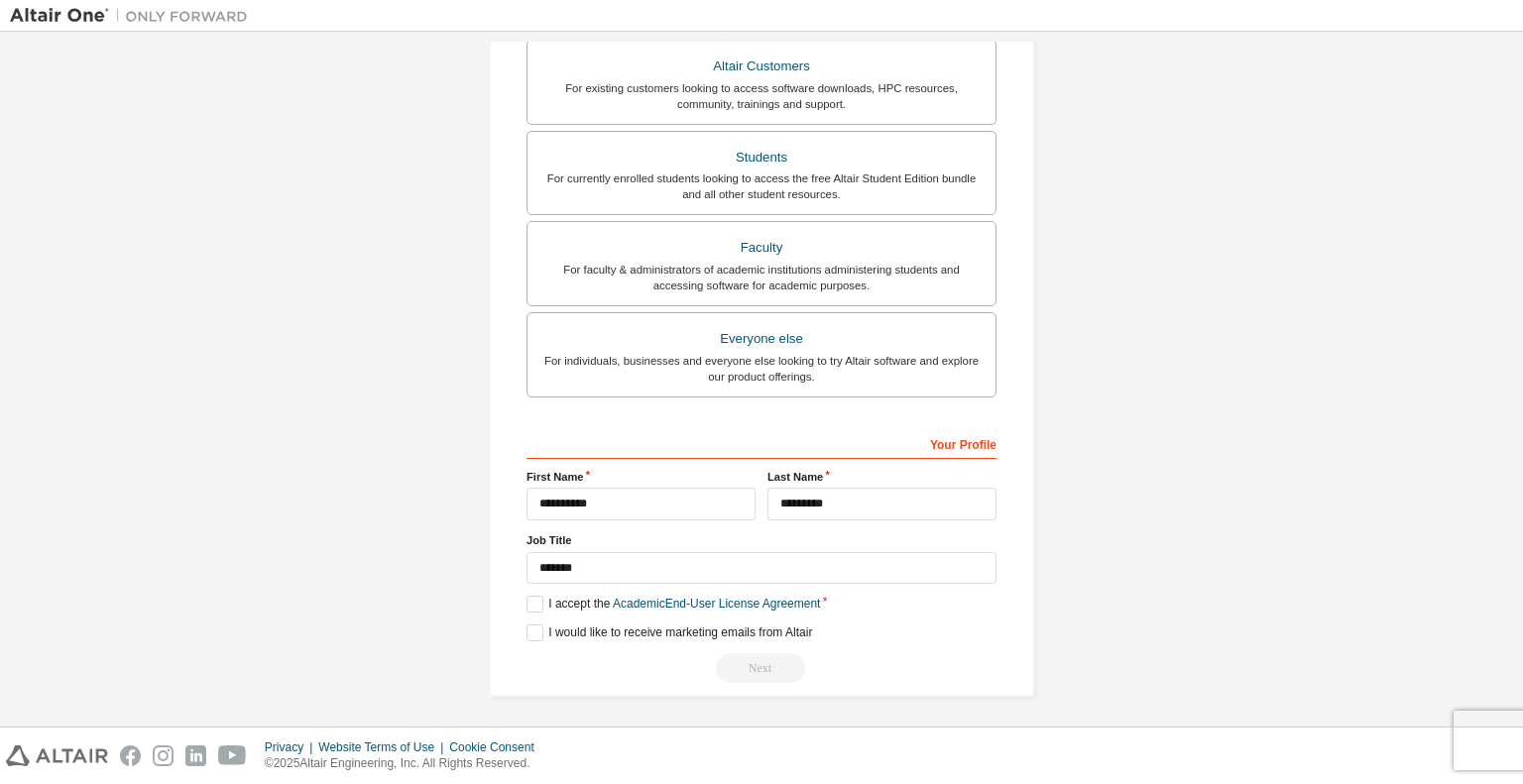 click on "Next" at bounding box center (762, 668) 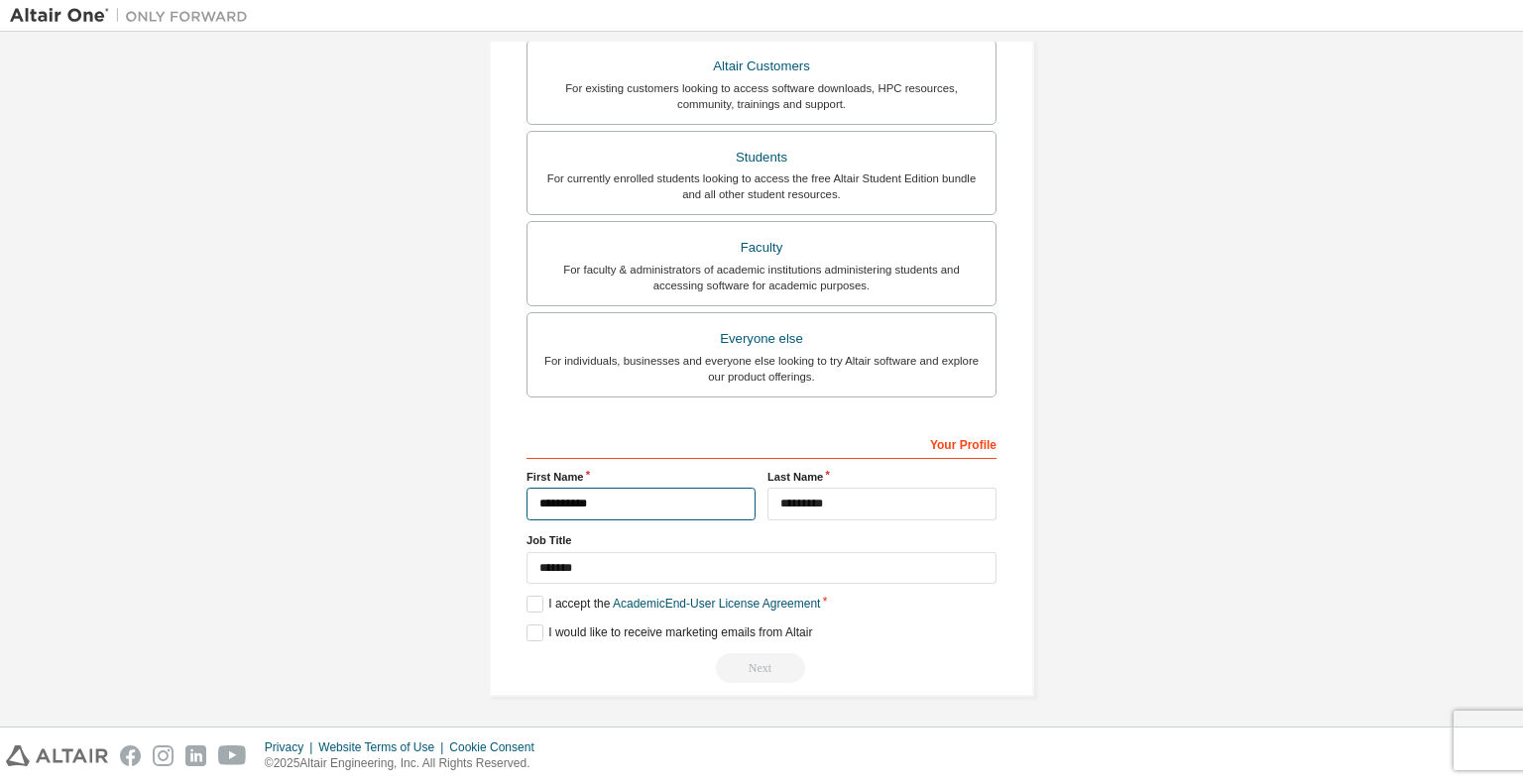 click on "**********" at bounding box center (641, 504) 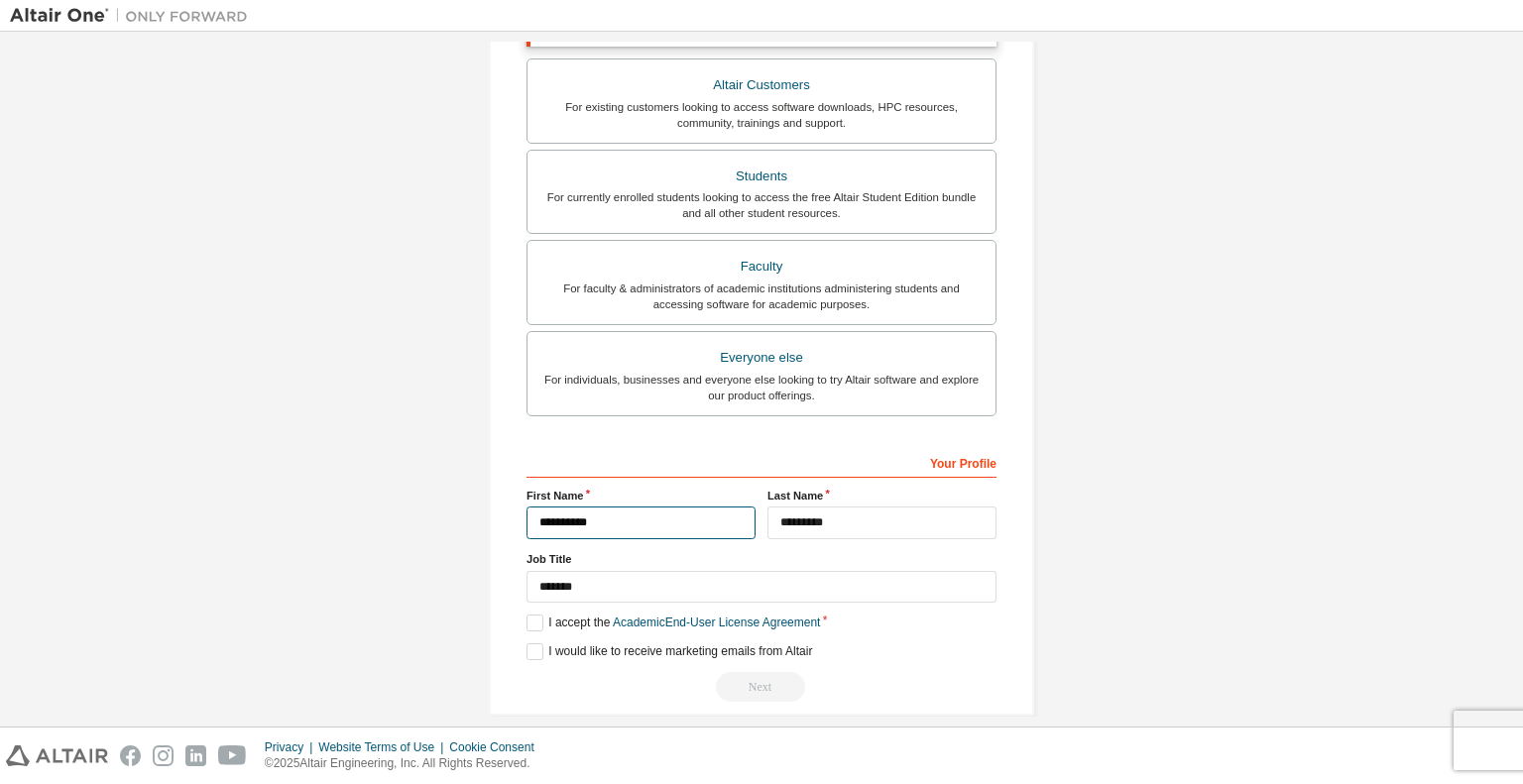 scroll, scrollTop: 438, scrollLeft: 0, axis: vertical 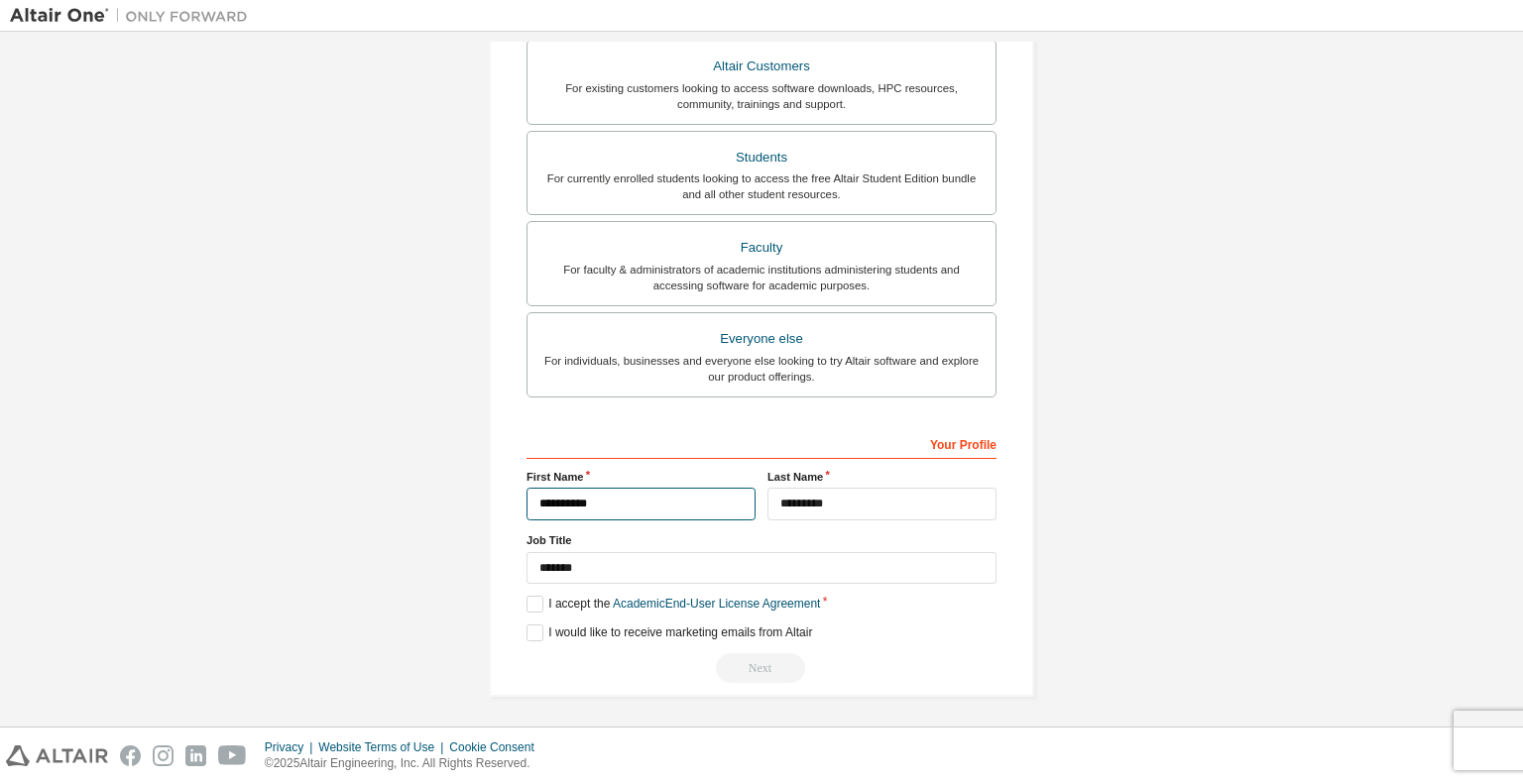 click on "**********" at bounding box center (641, 504) 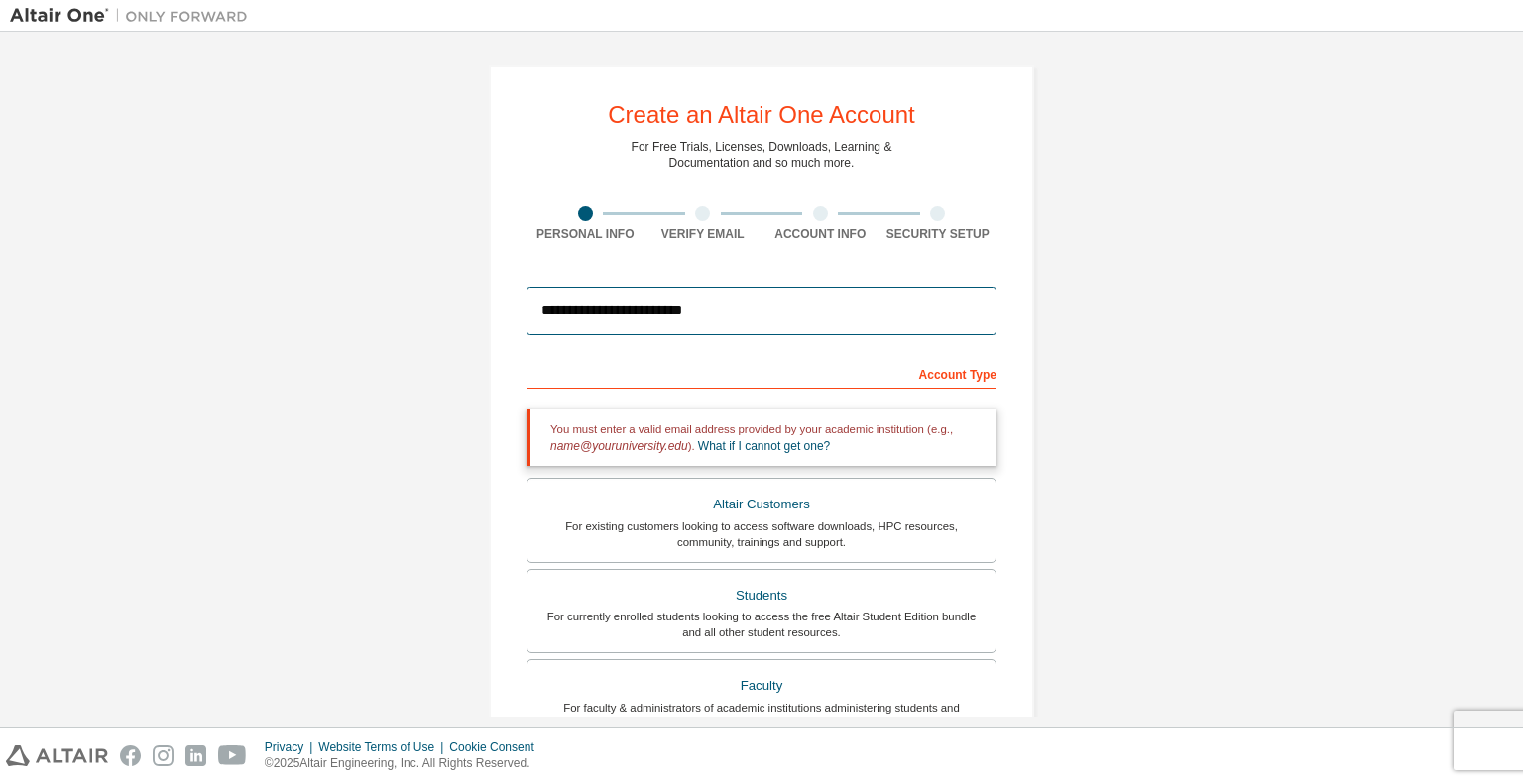 click on "**********" at bounding box center [762, 311] 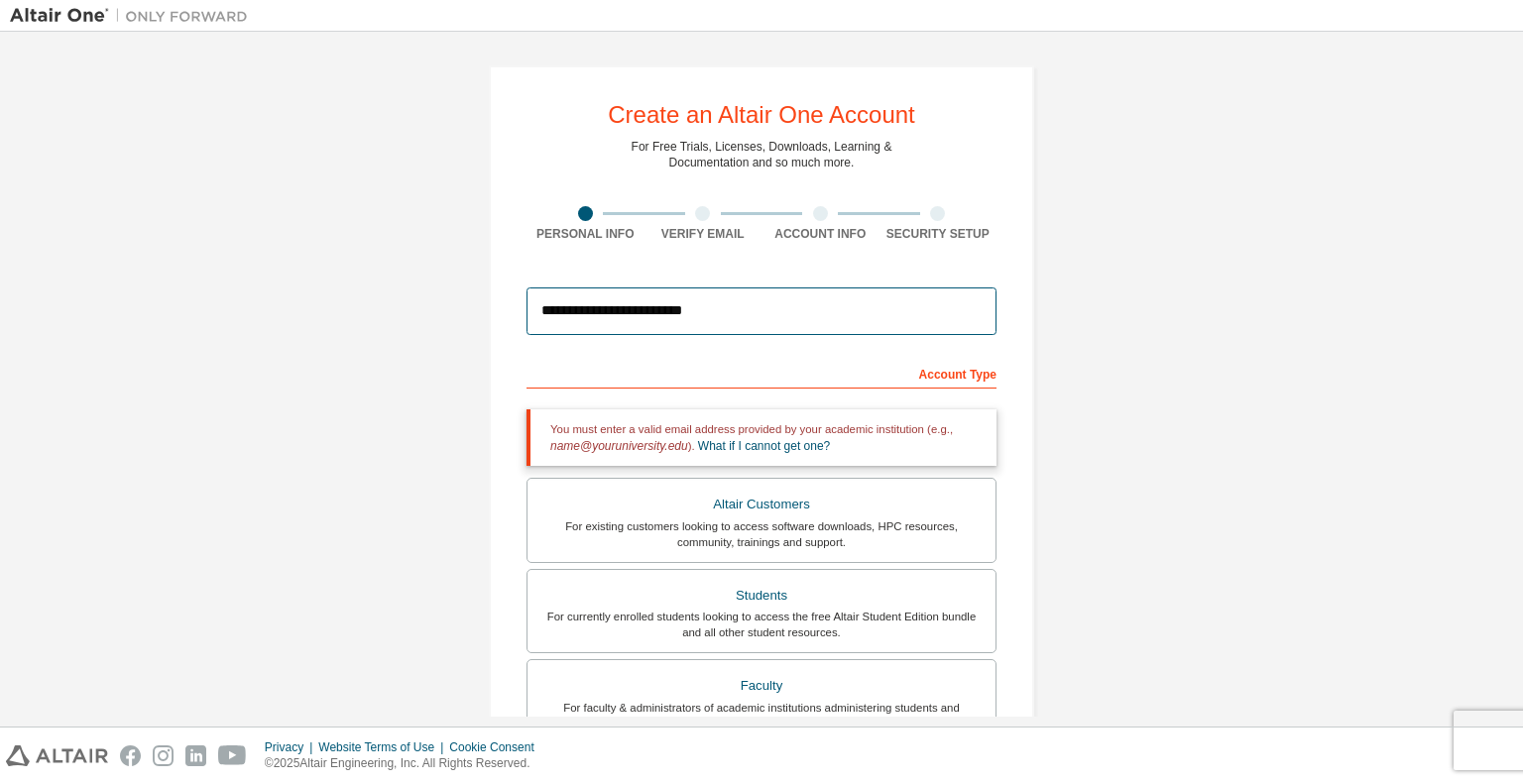 scroll, scrollTop: 438, scrollLeft: 0, axis: vertical 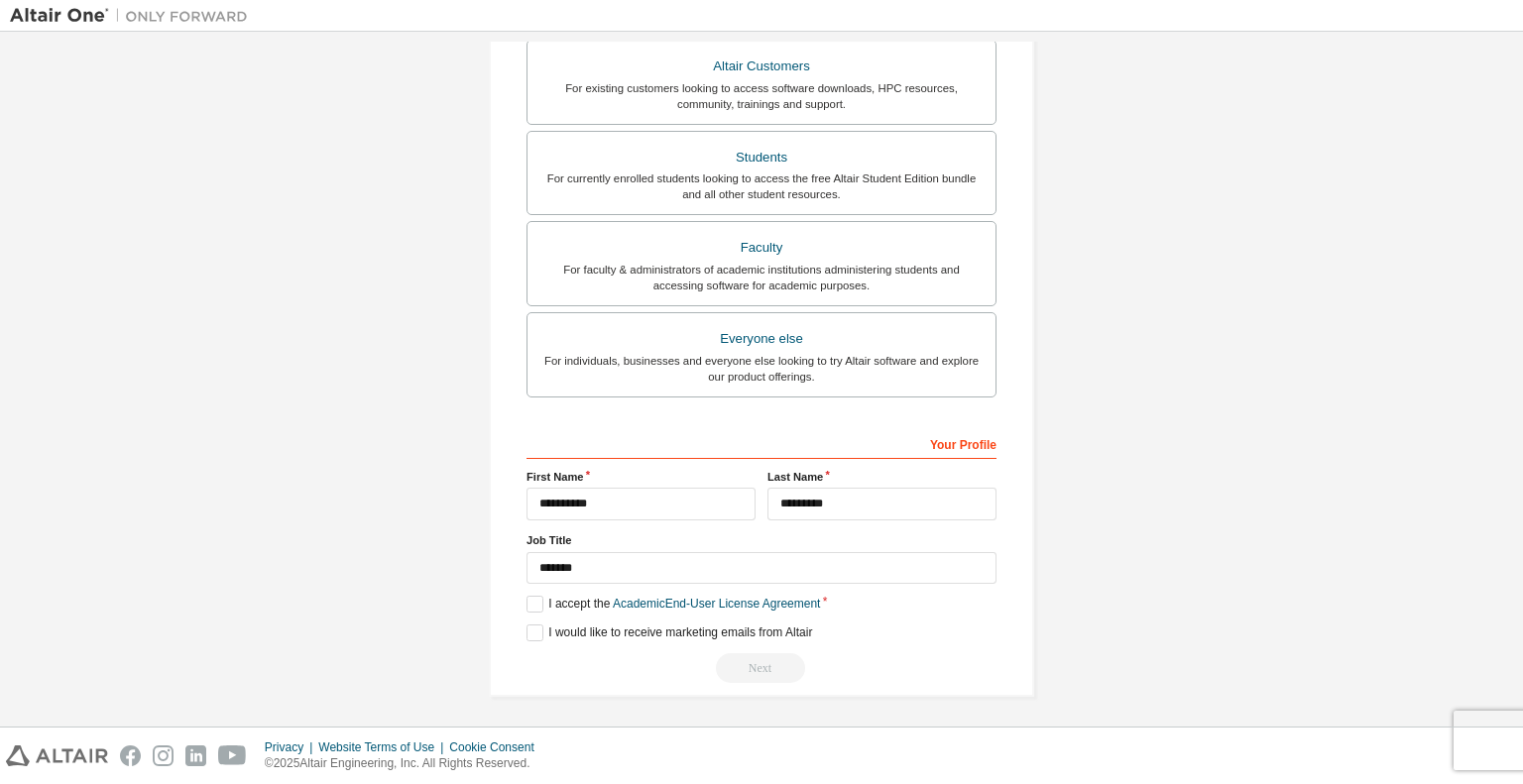 click on "Next" at bounding box center (762, 668) 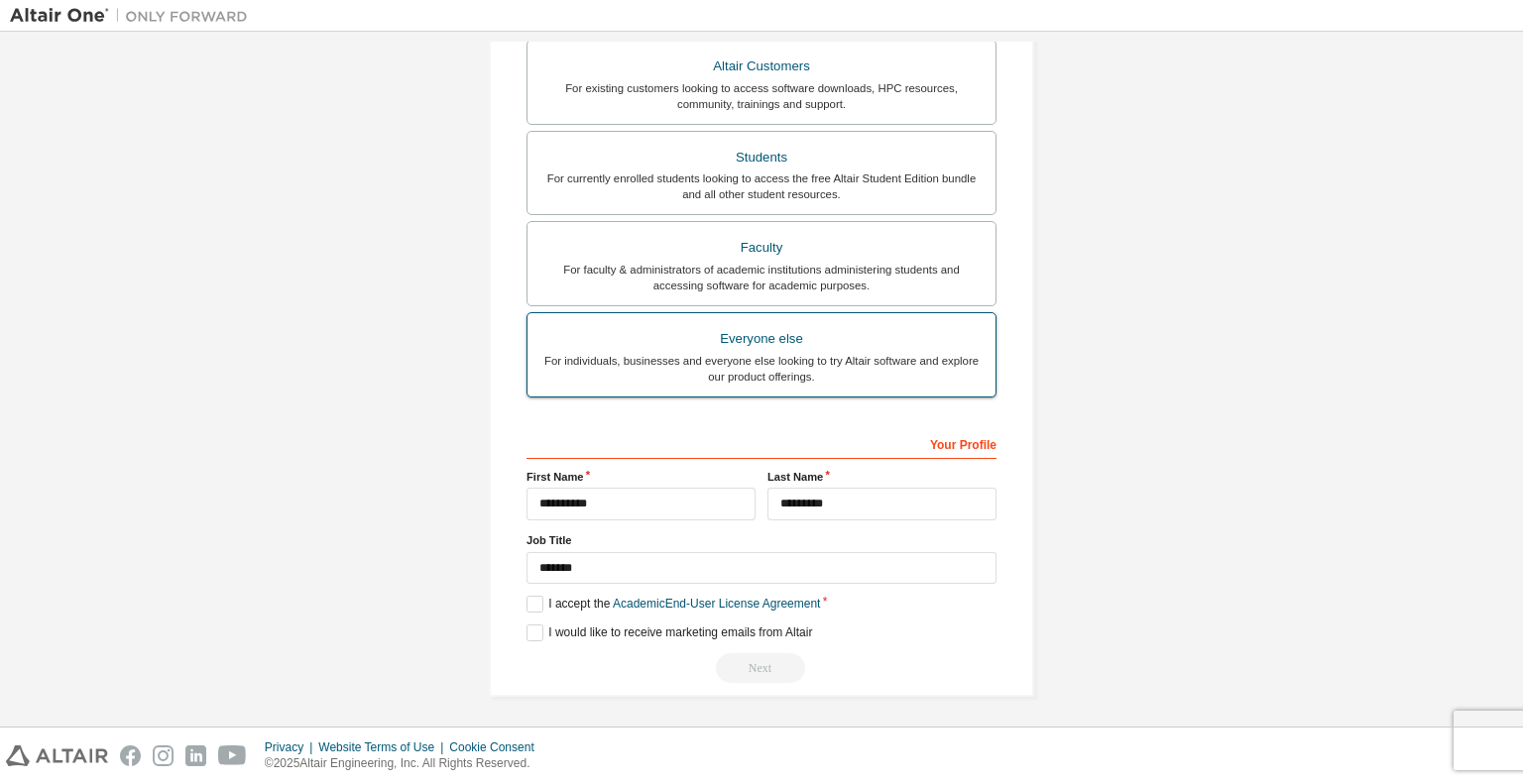 scroll, scrollTop: 0, scrollLeft: 0, axis: both 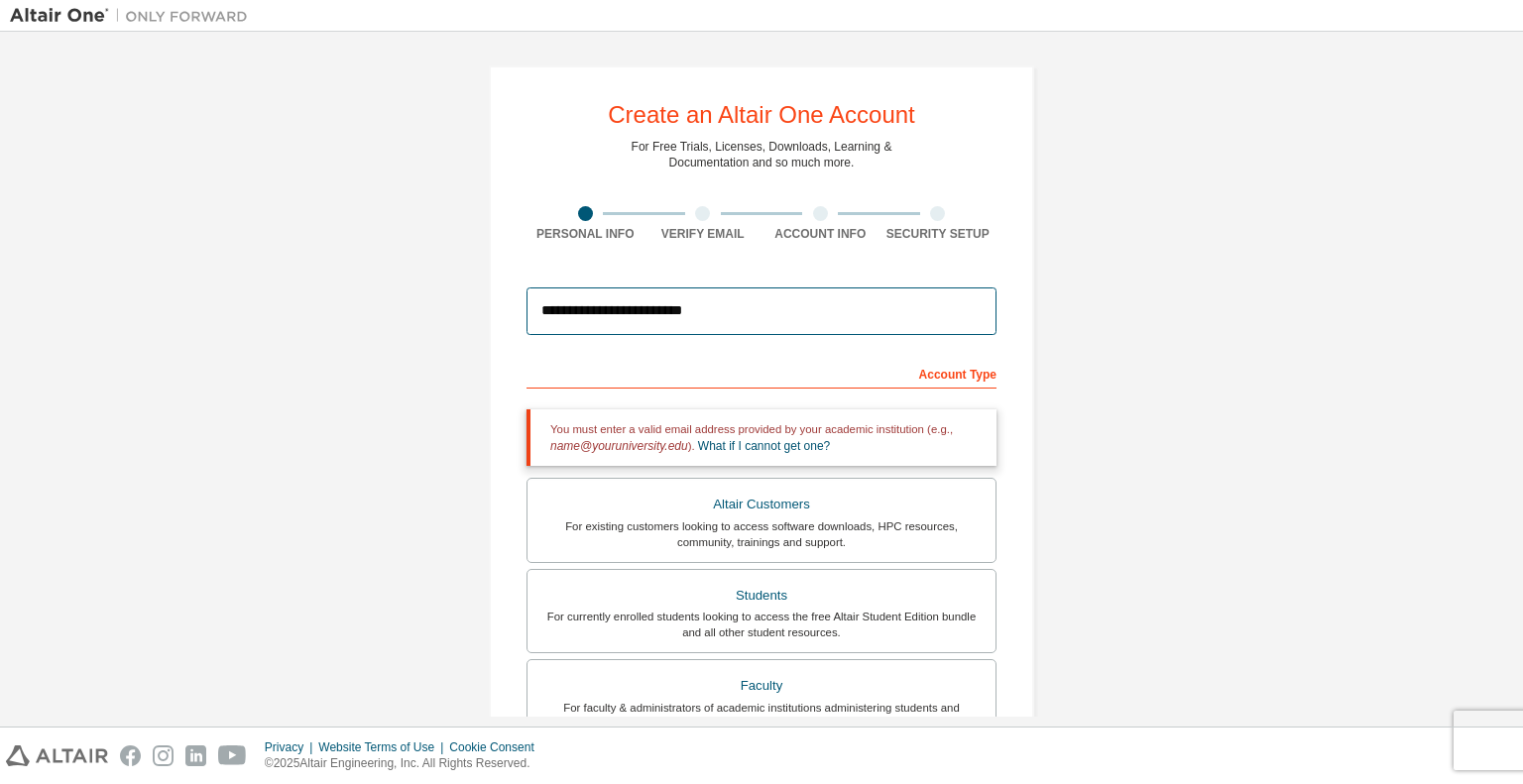 click on "**********" at bounding box center [762, 311] 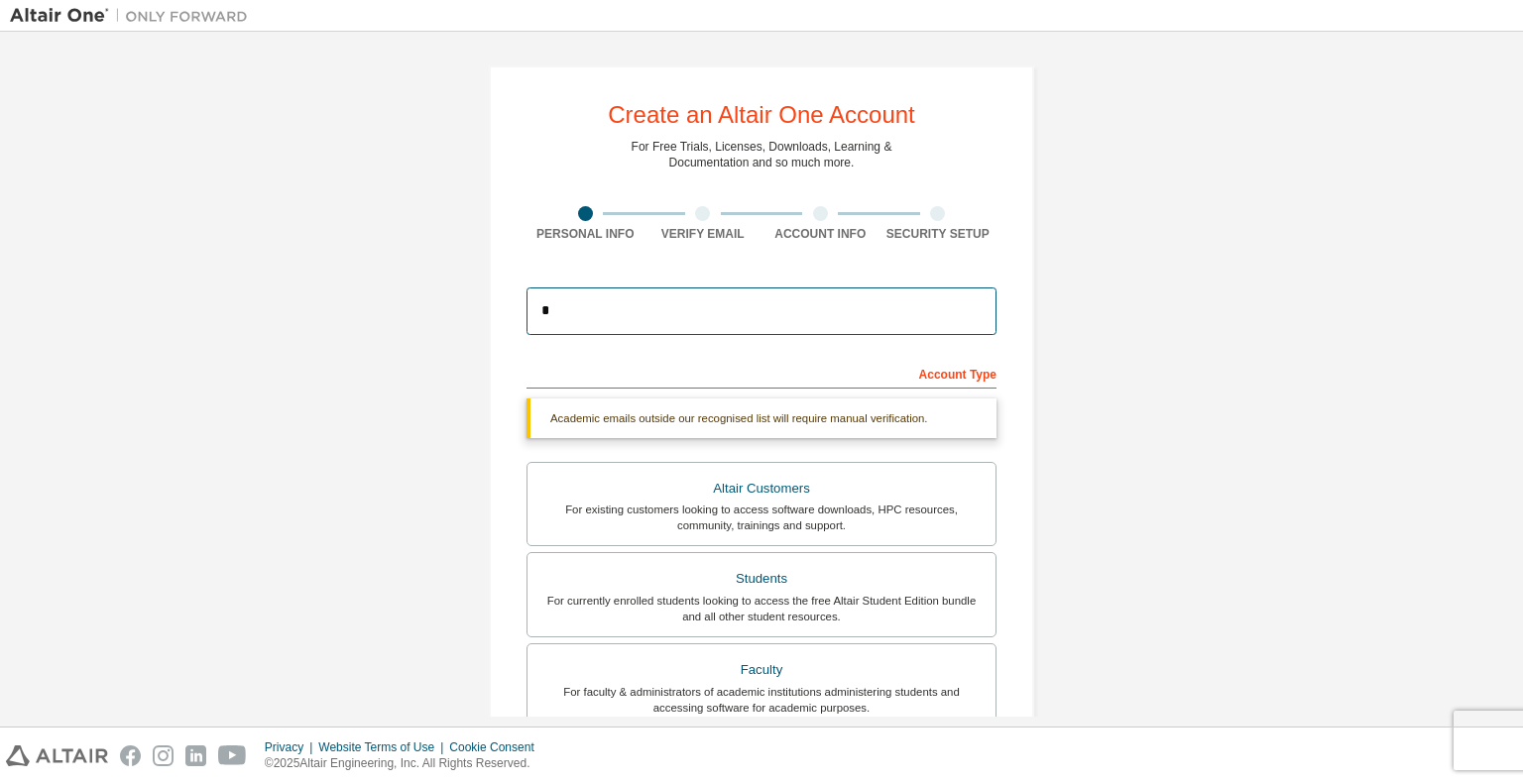 type on "**********" 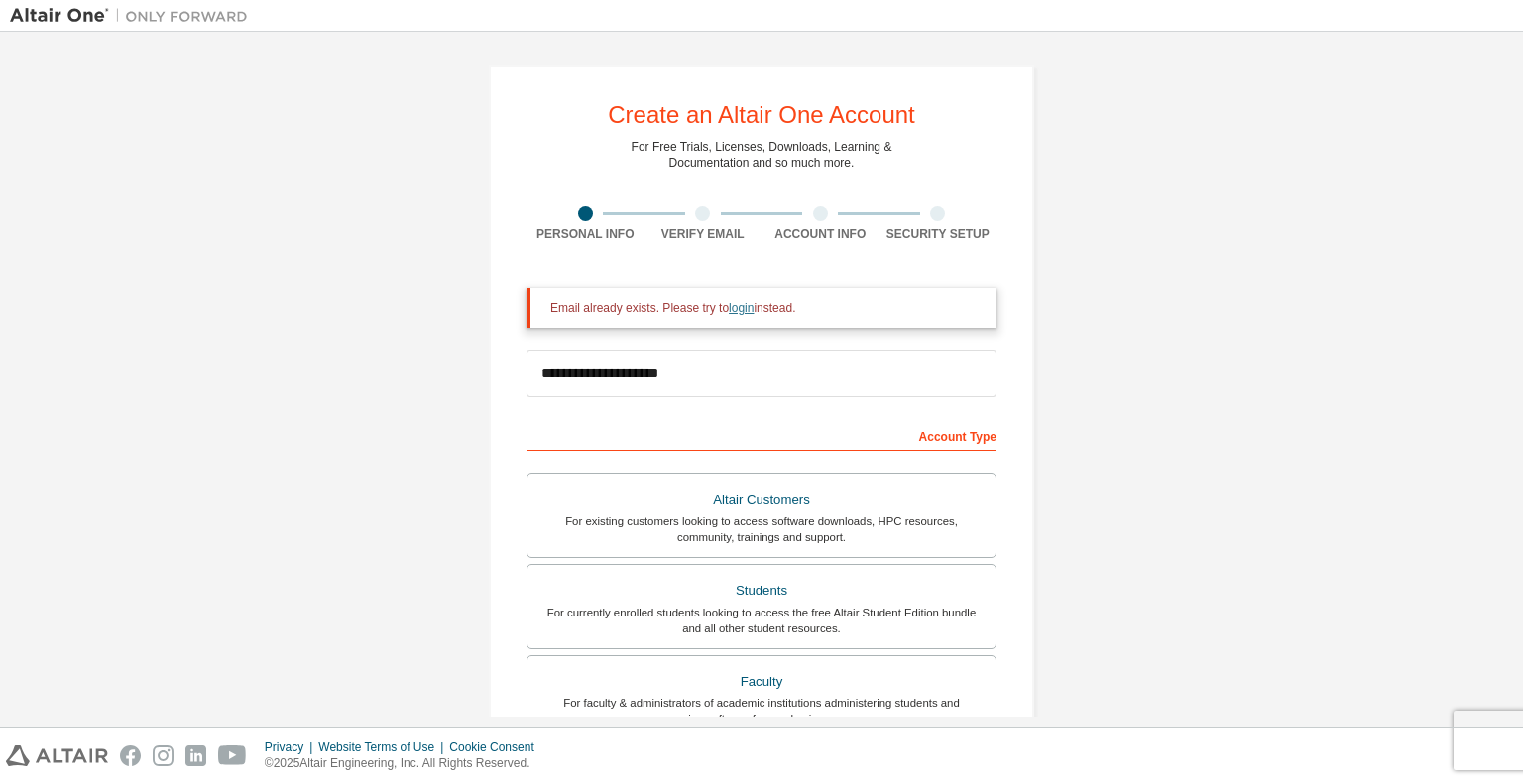 click on "login" at bounding box center [741, 308] 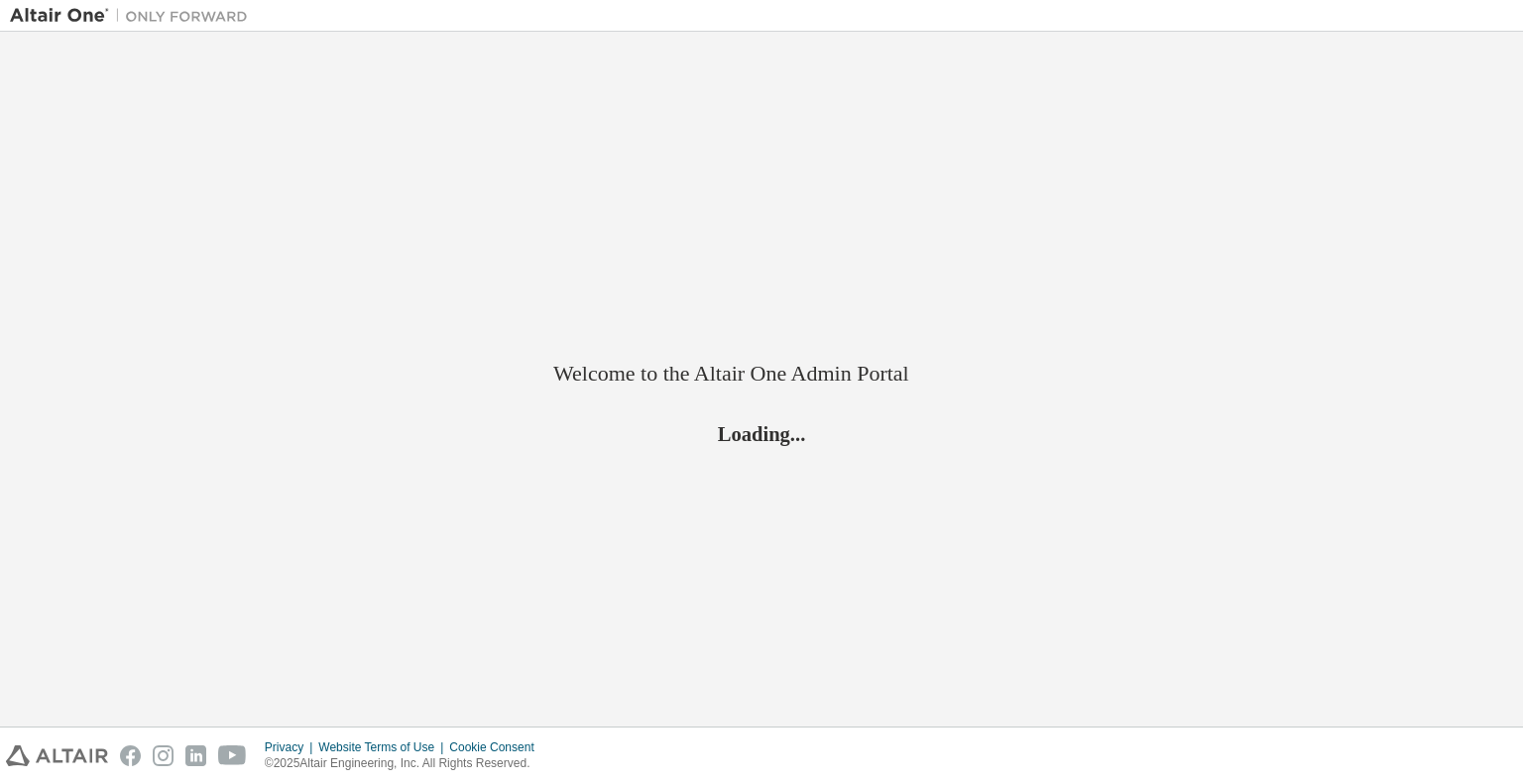 scroll, scrollTop: 0, scrollLeft: 0, axis: both 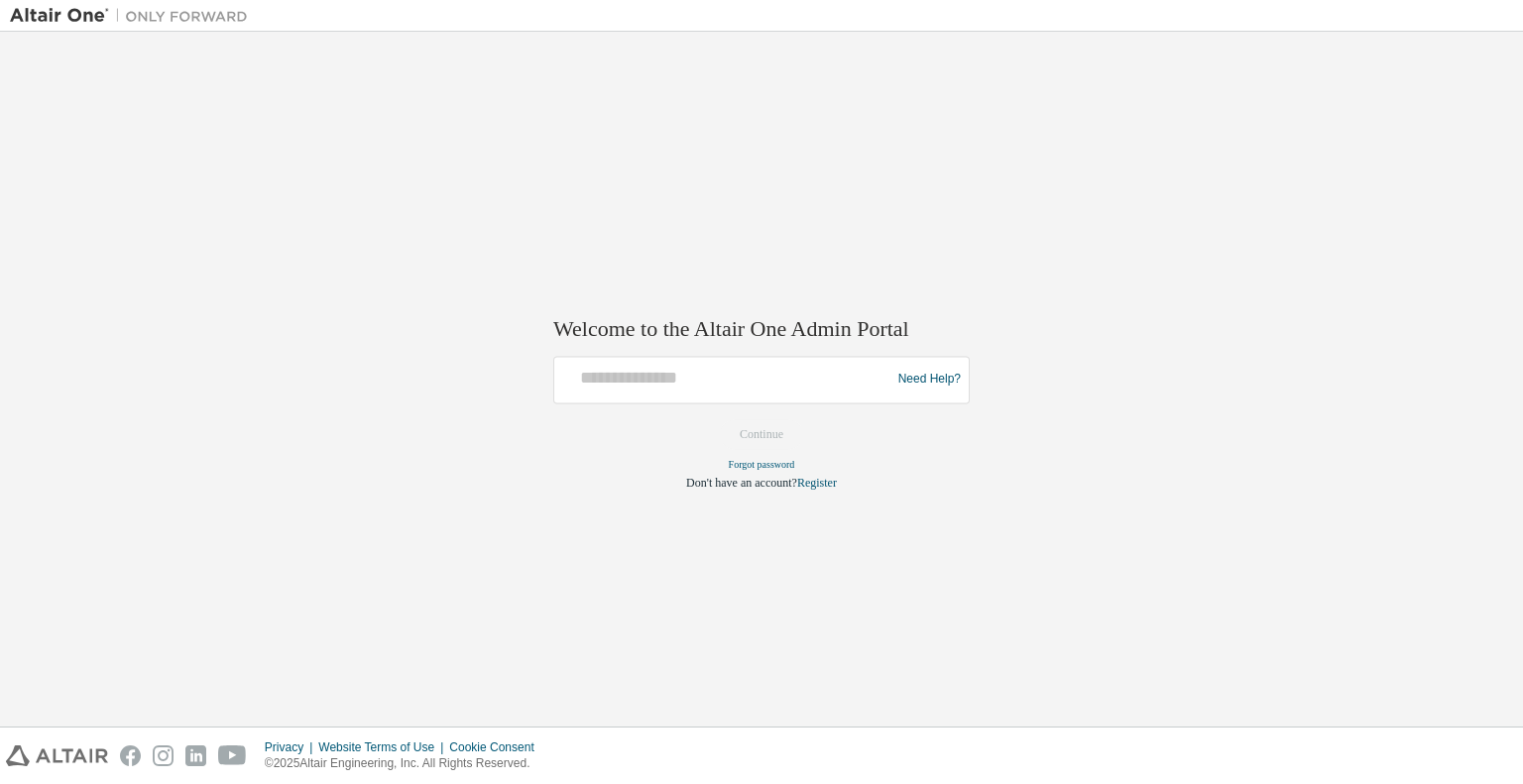 click on "Need Help?" at bounding box center (762, 380) 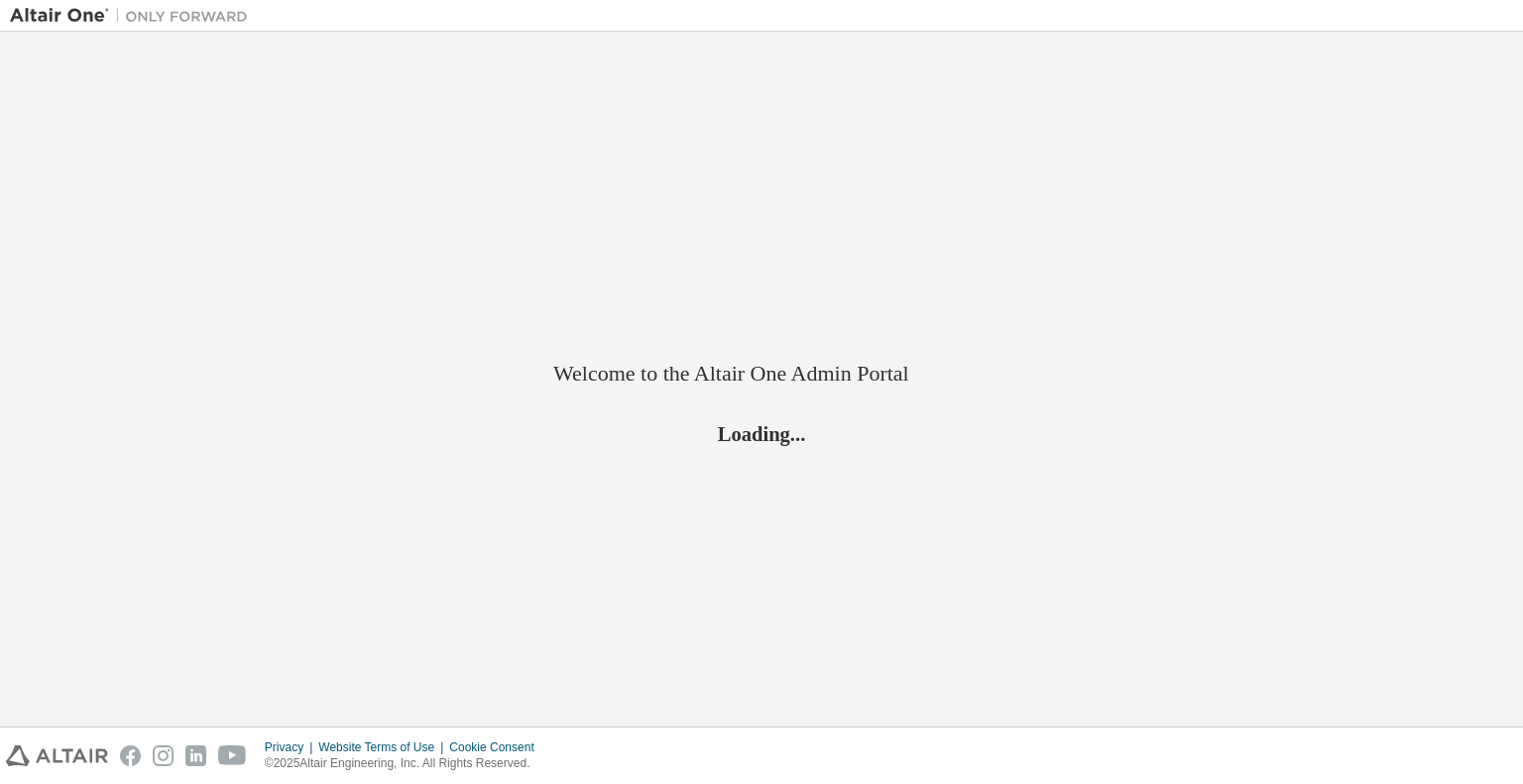 scroll, scrollTop: 0, scrollLeft: 0, axis: both 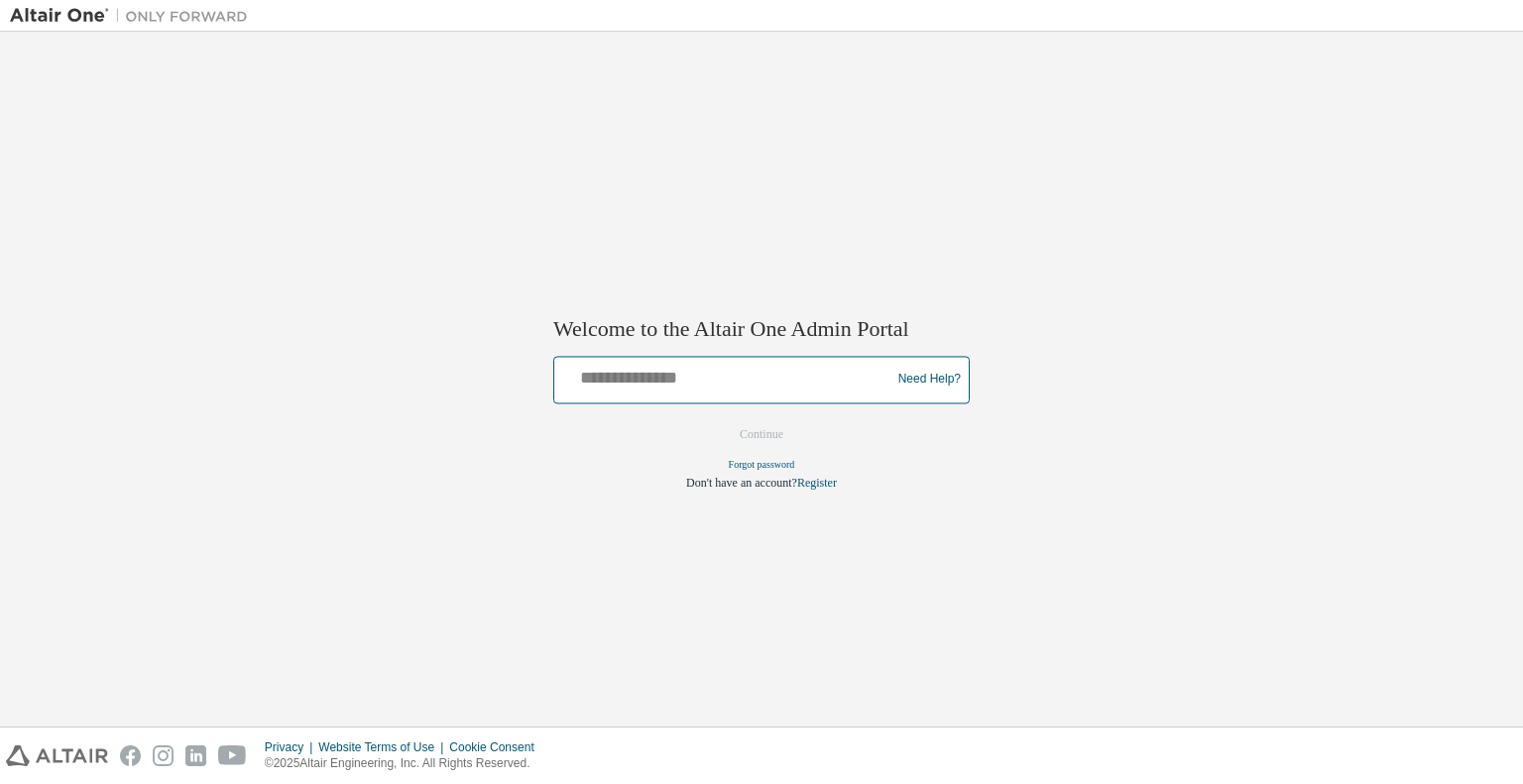 click at bounding box center (725, 375) 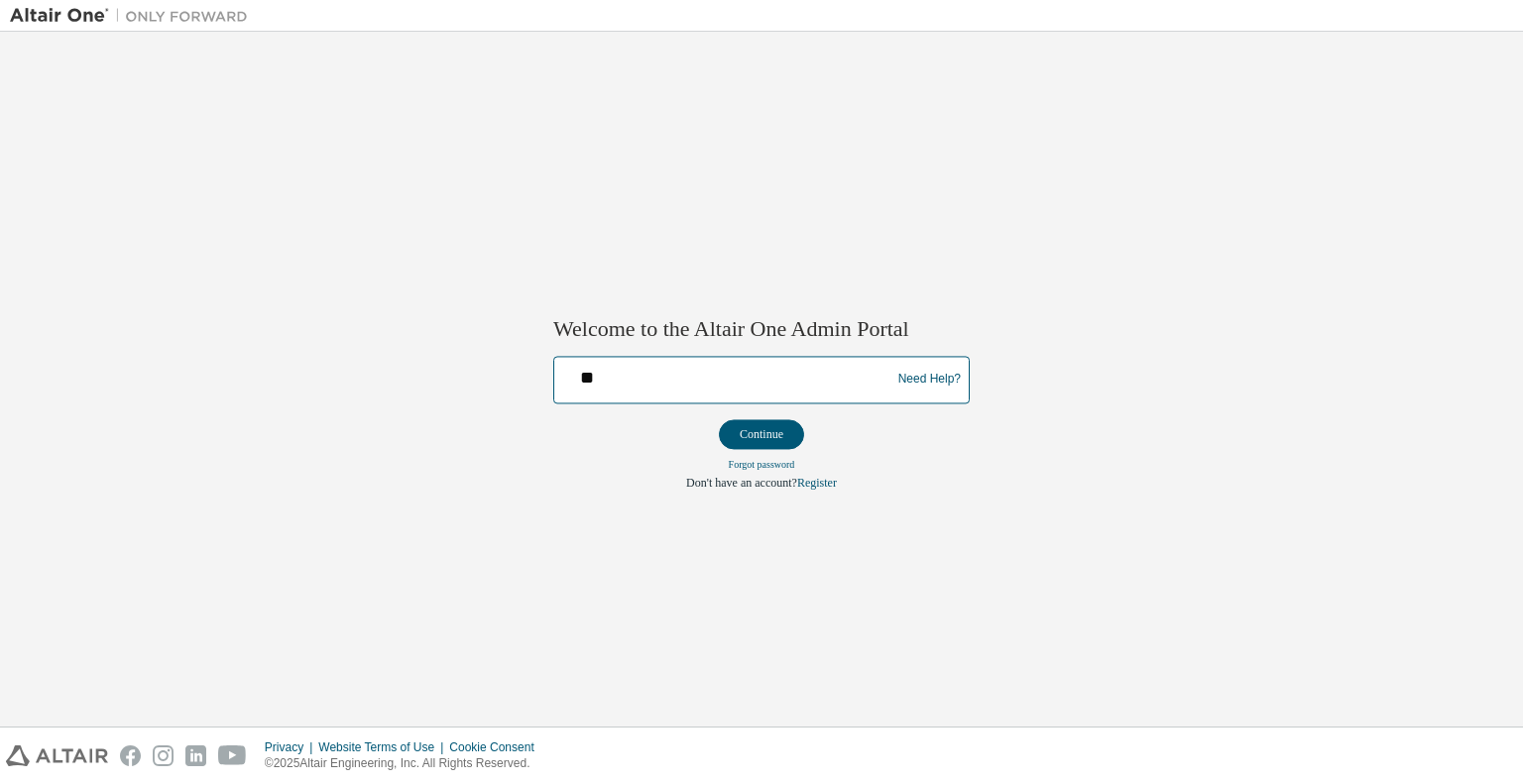 type on "**********" 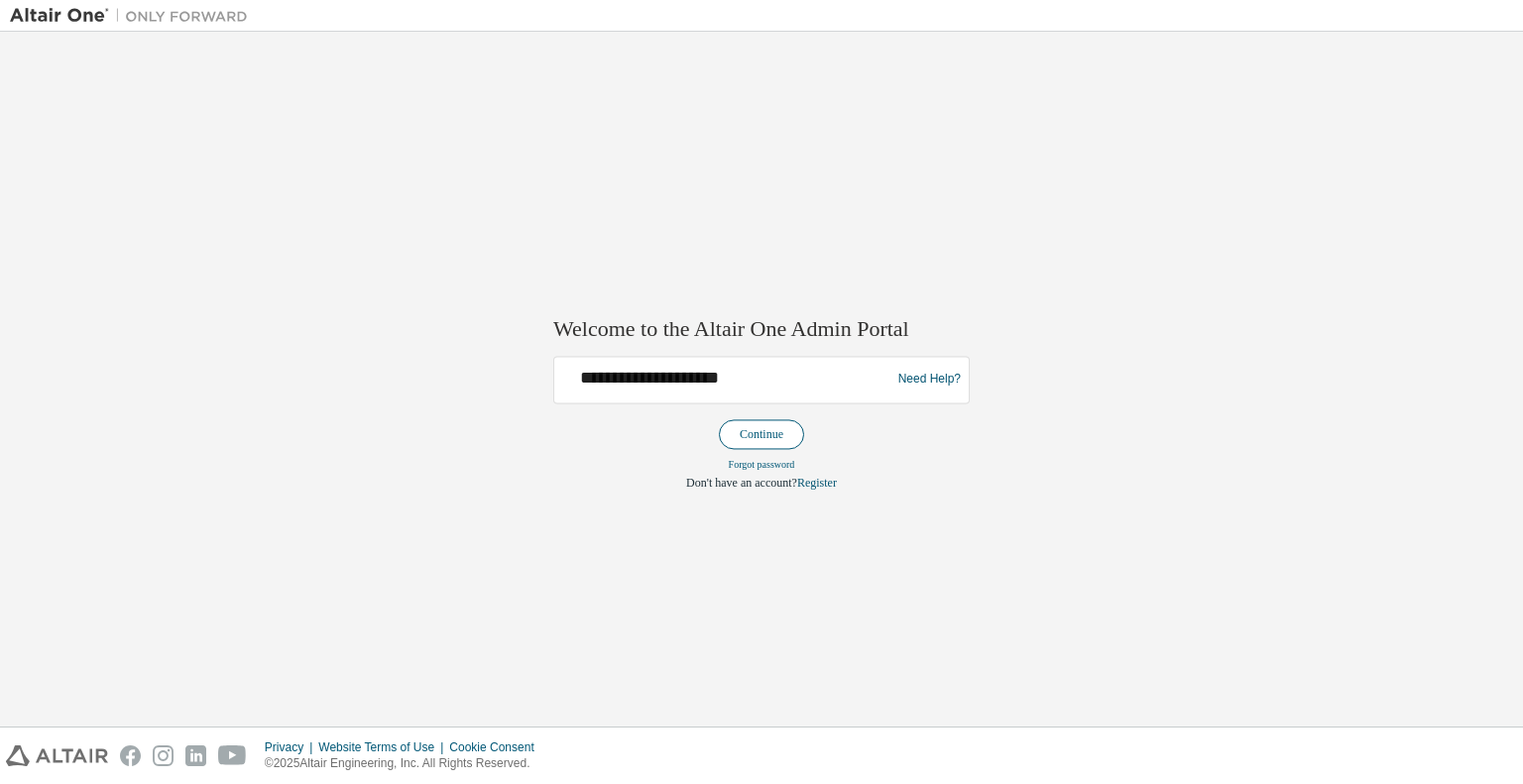 click on "Continue" at bounding box center (762, 434) 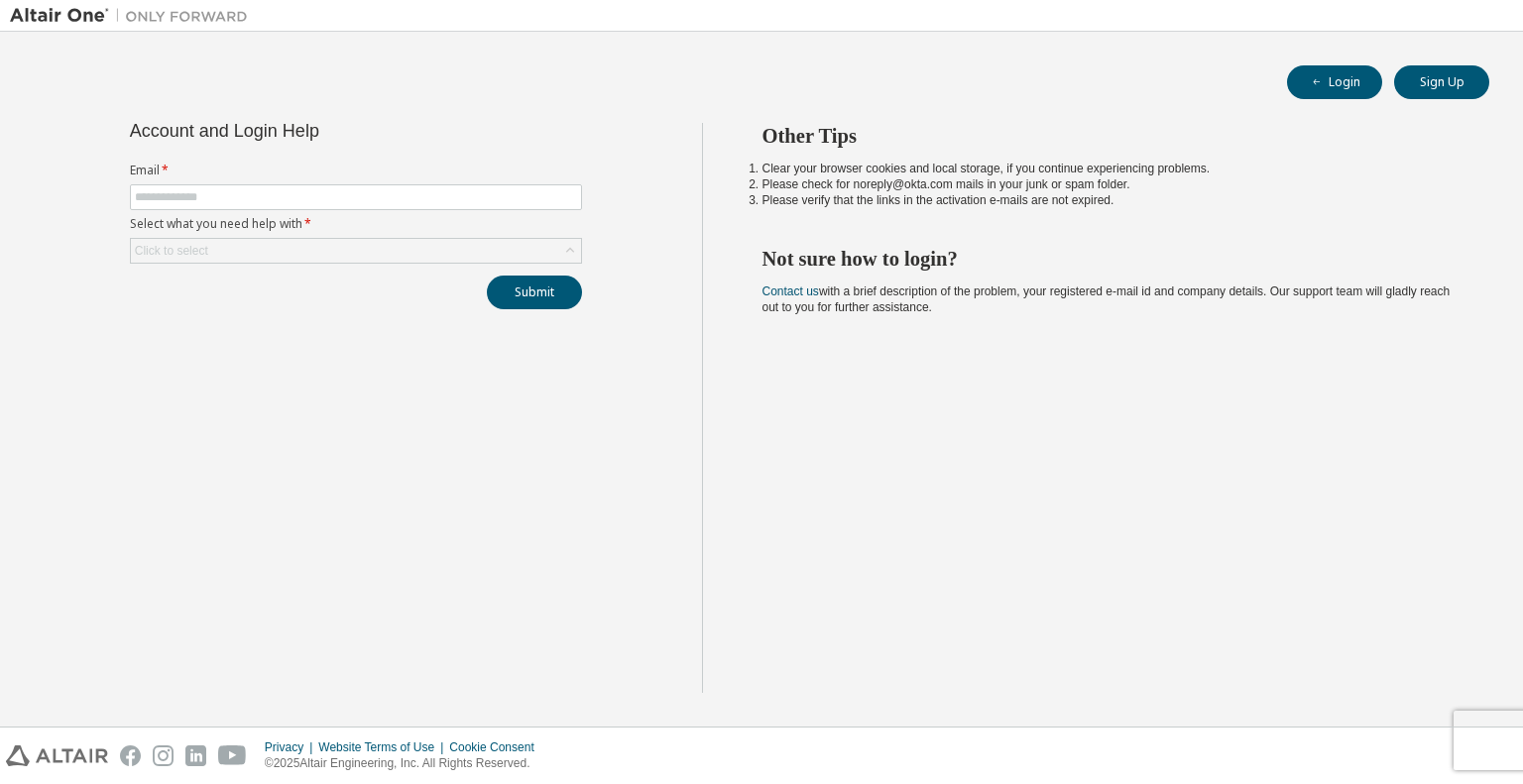scroll, scrollTop: 0, scrollLeft: 0, axis: both 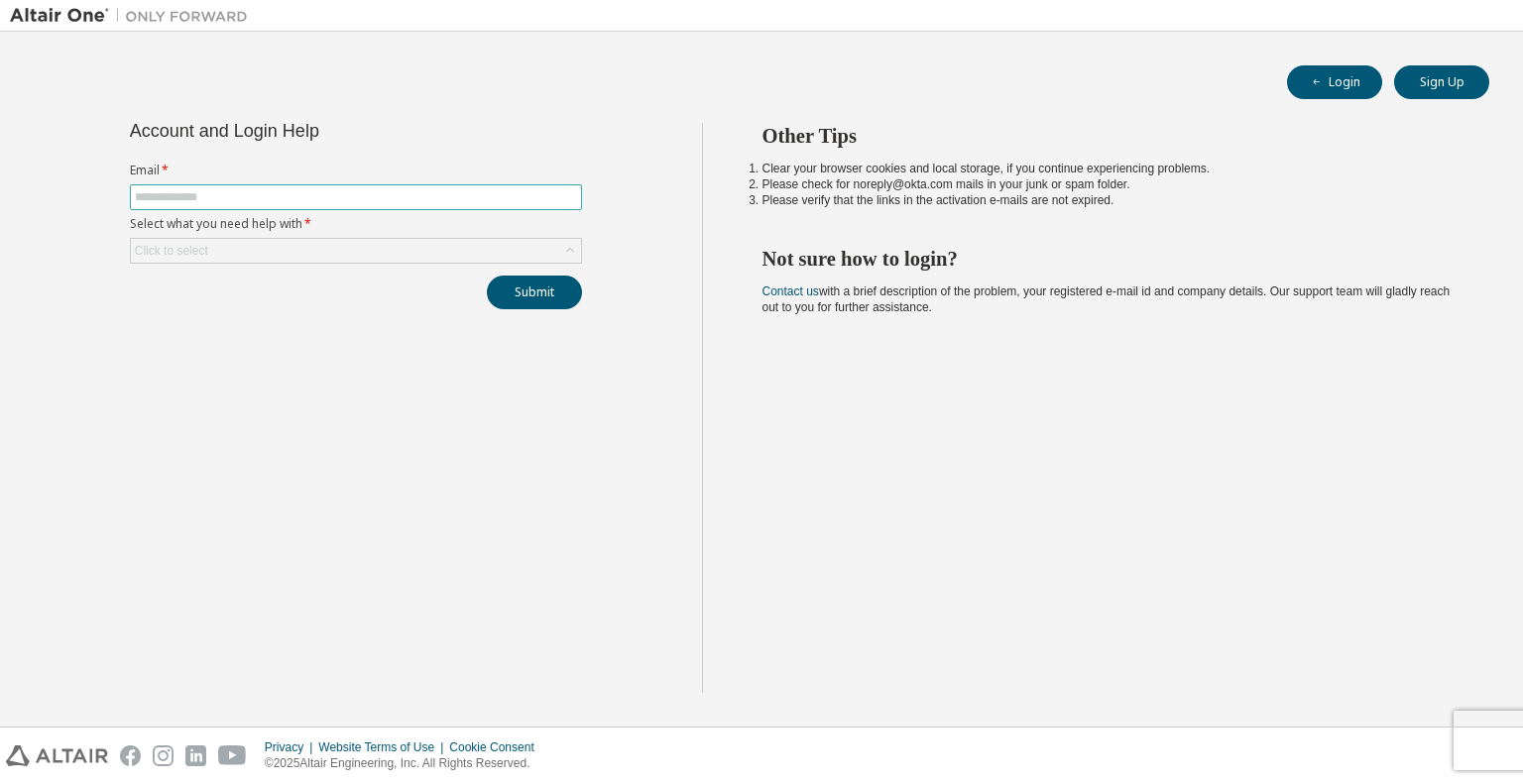 click at bounding box center (356, 197) 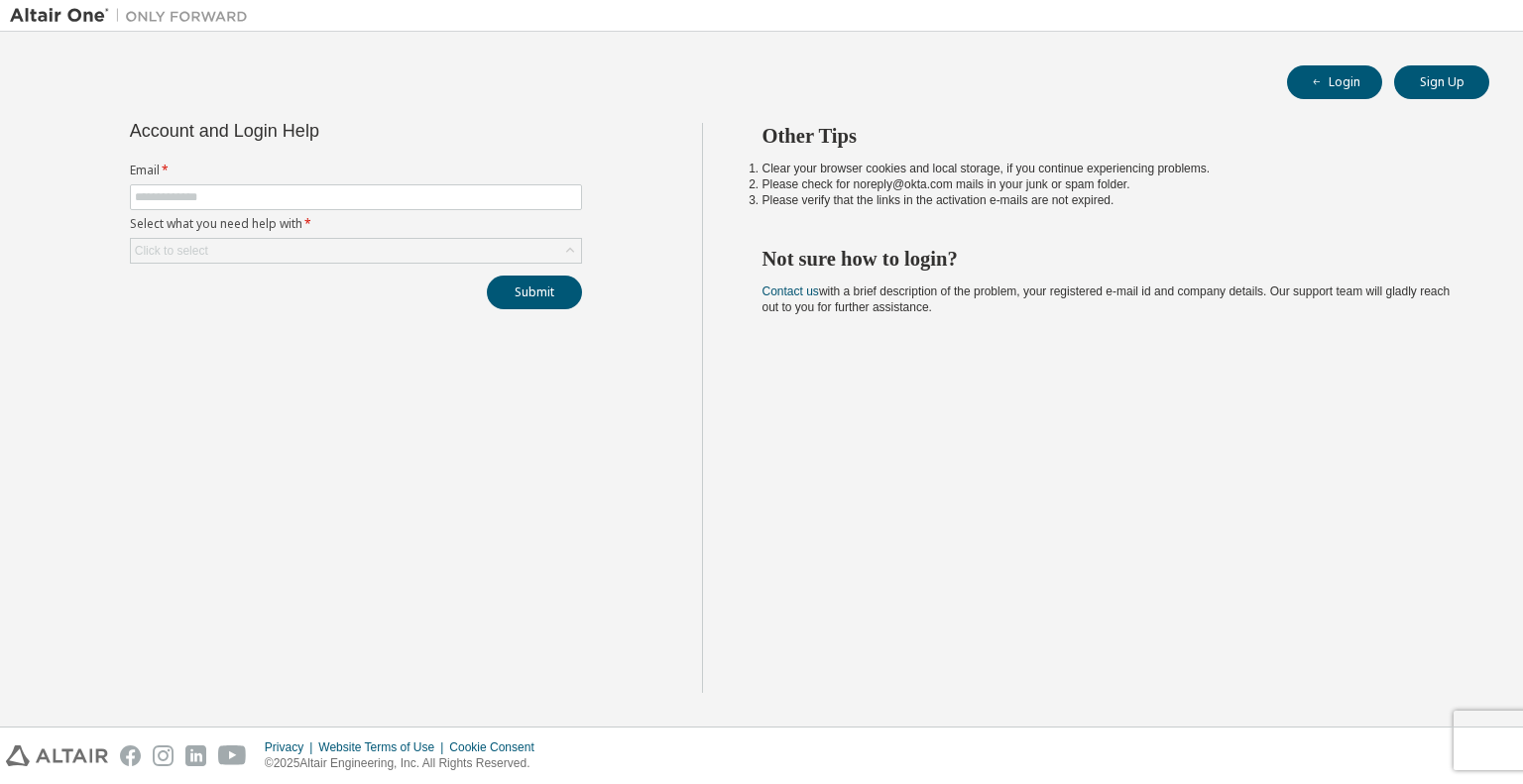 click on "Account and Login Help" at bounding box center [356, 131] 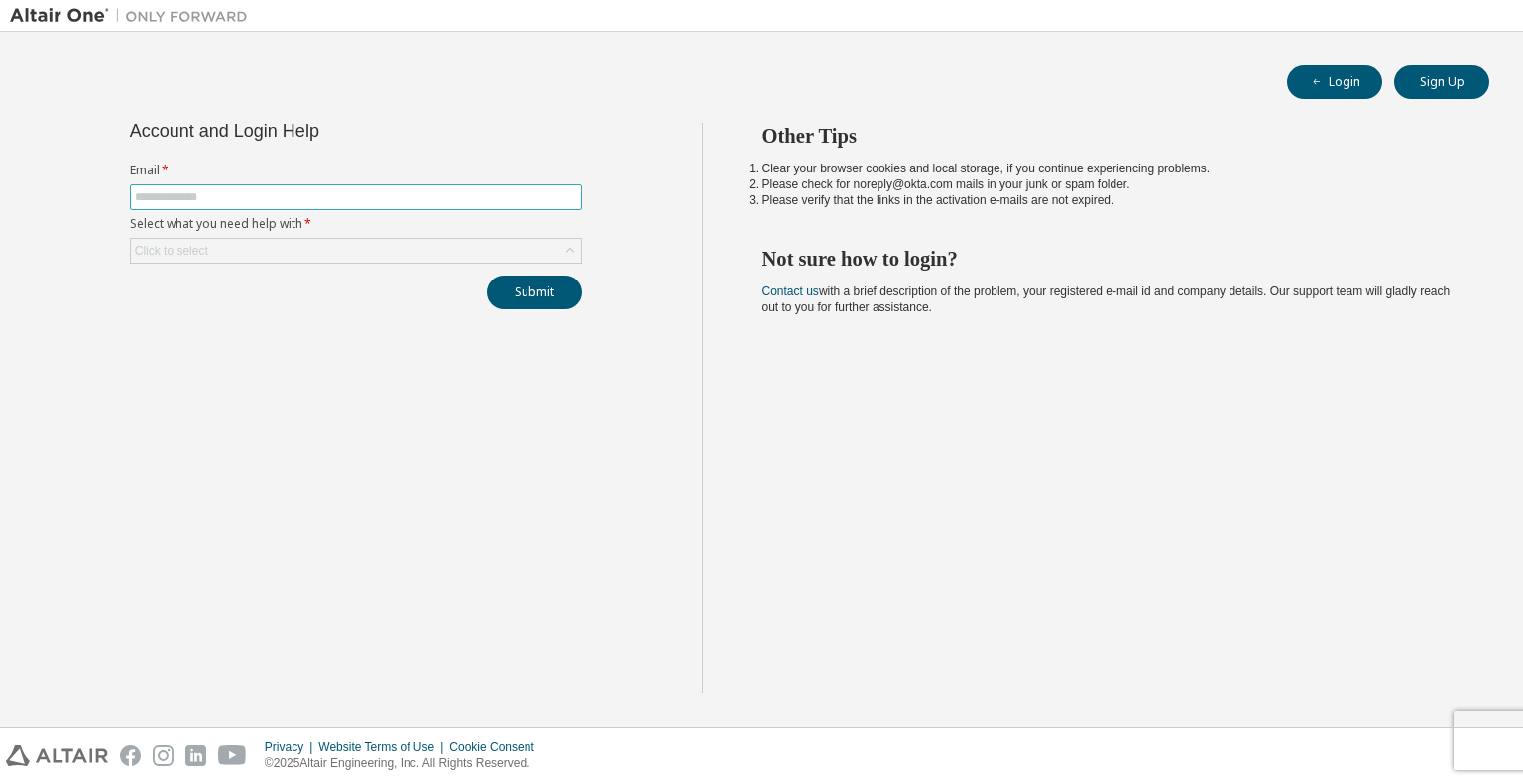 click at bounding box center [356, 197] 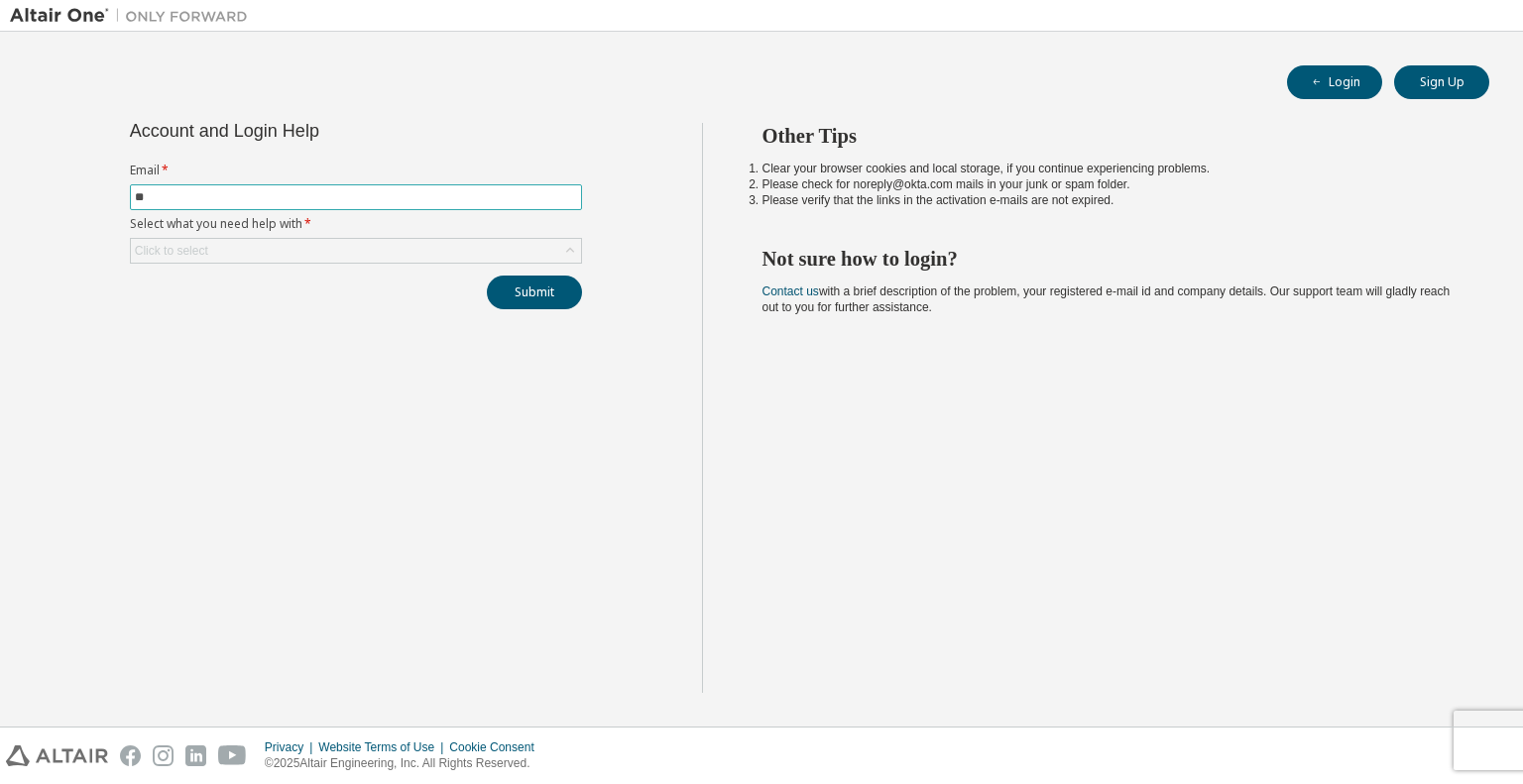 type on "**********" 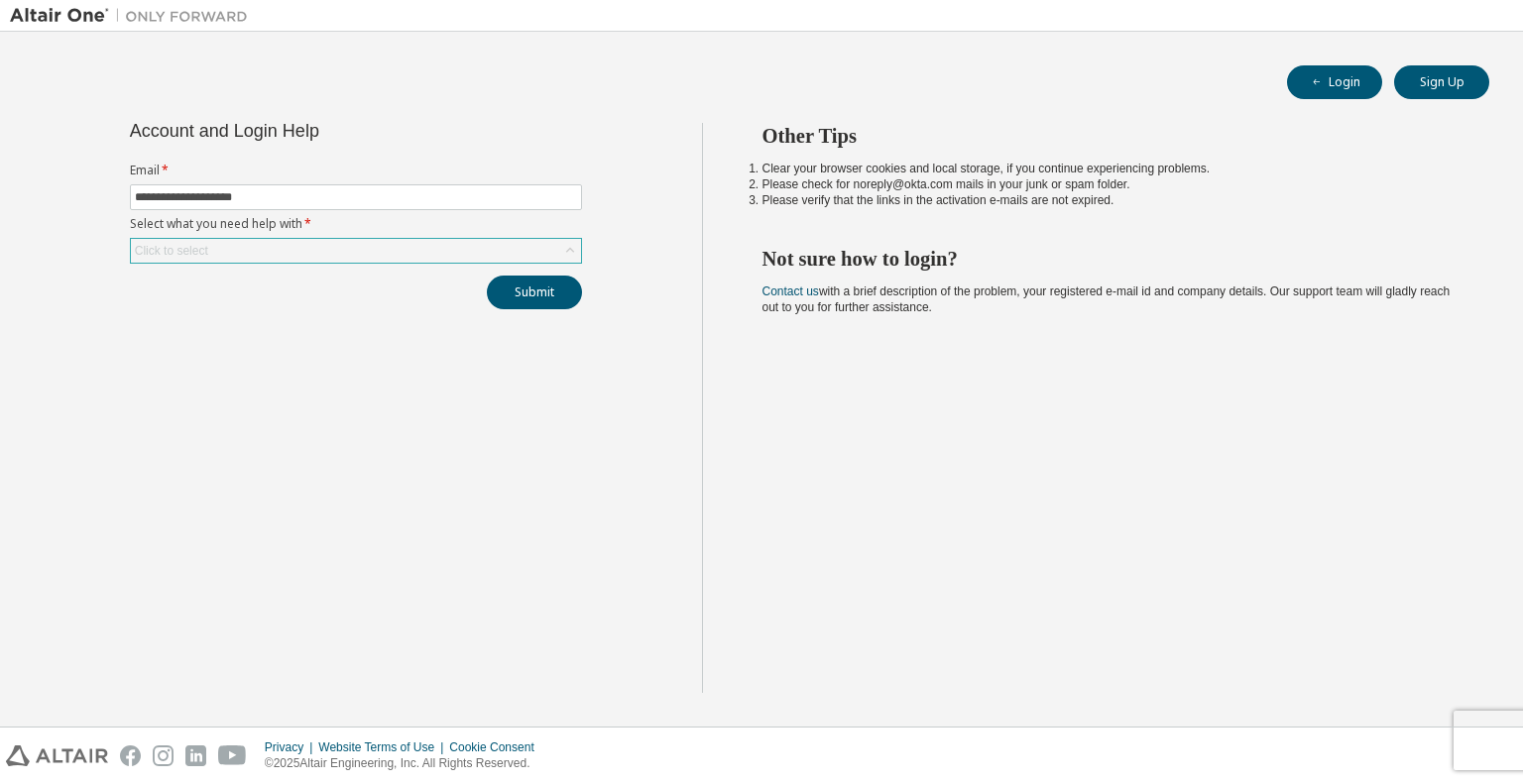 click on "Click to select" at bounding box center (356, 251) 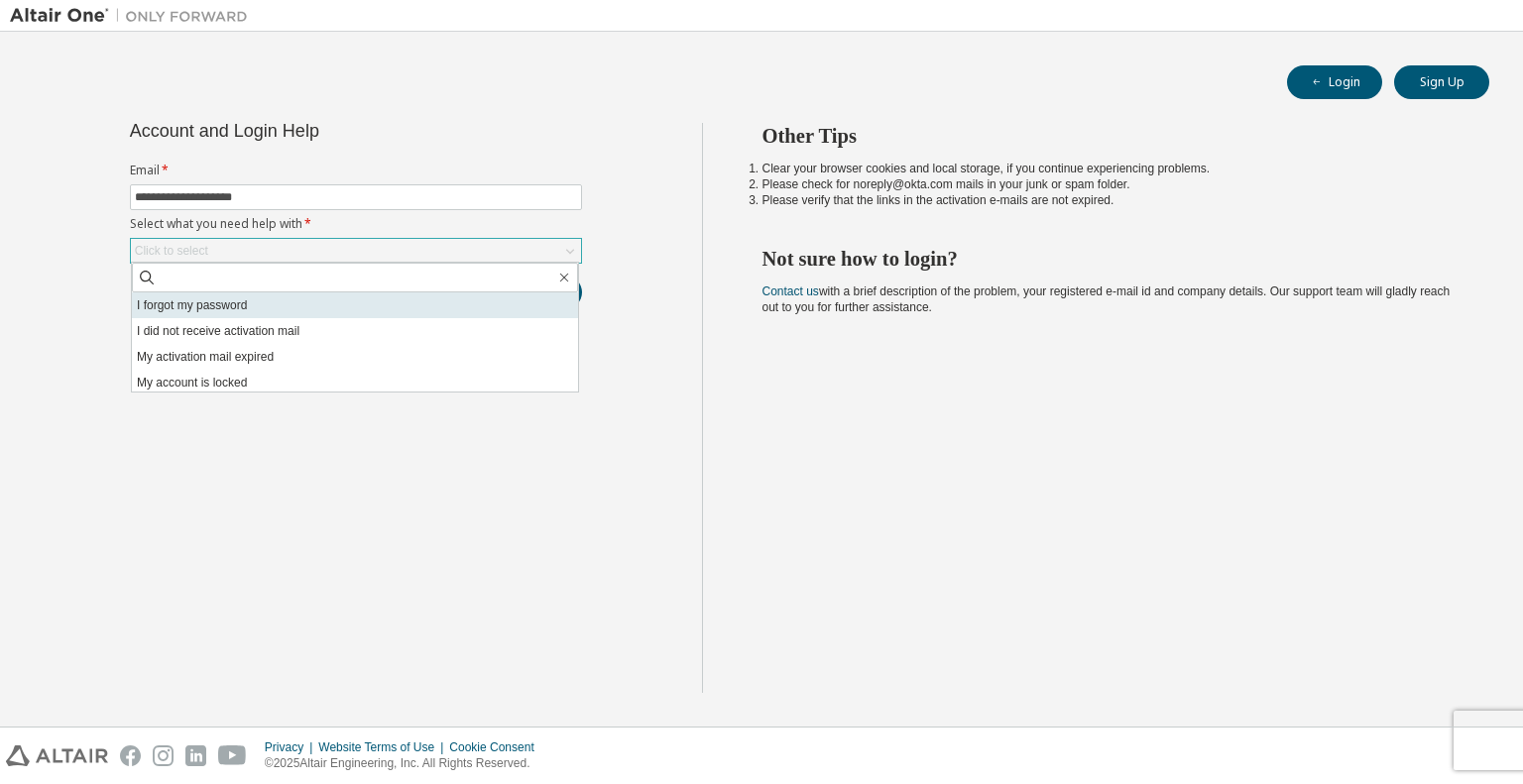 click on "I forgot my password" at bounding box center (355, 305) 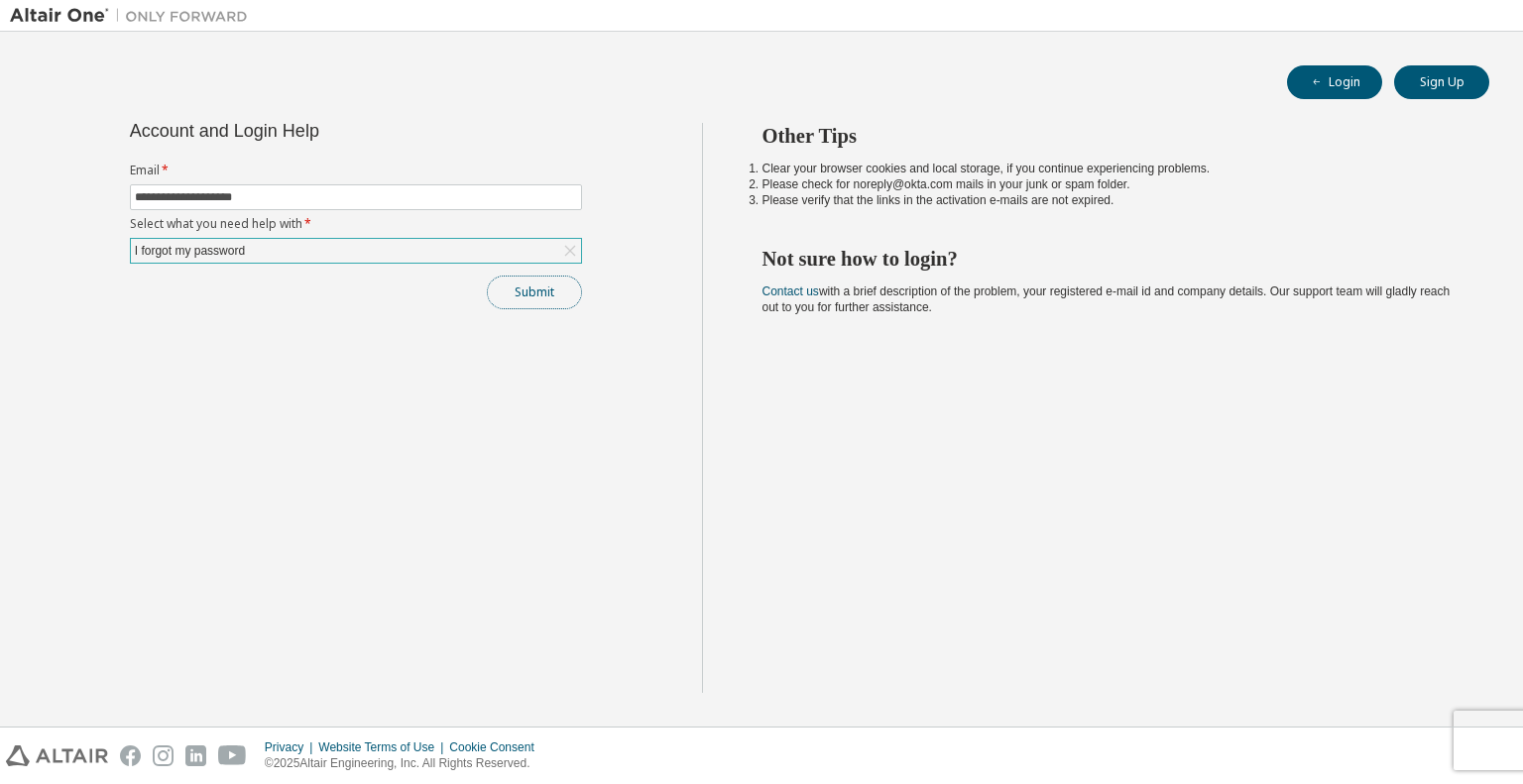 click on "Submit" at bounding box center (534, 292) 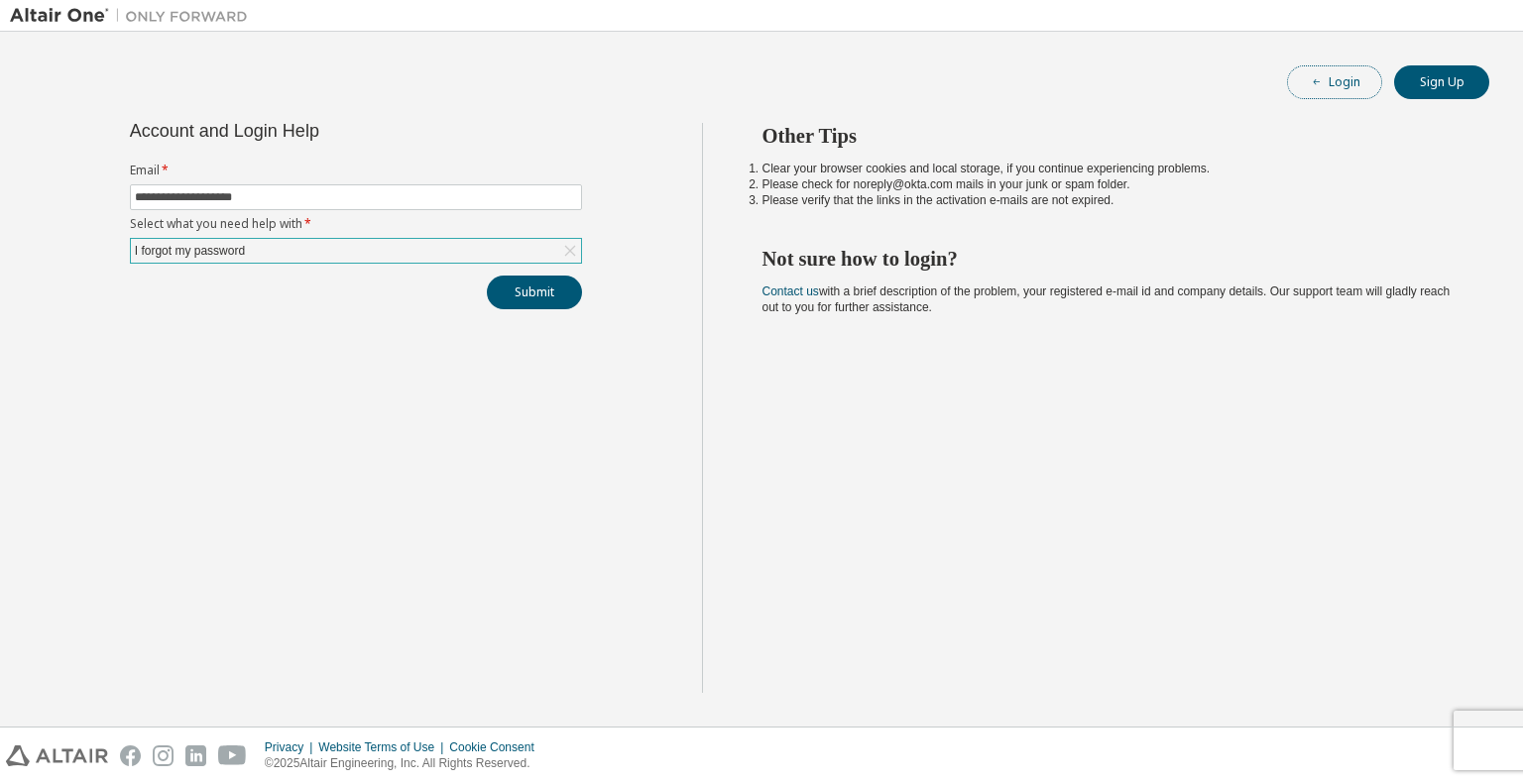 click on "Login" at bounding box center [1335, 82] 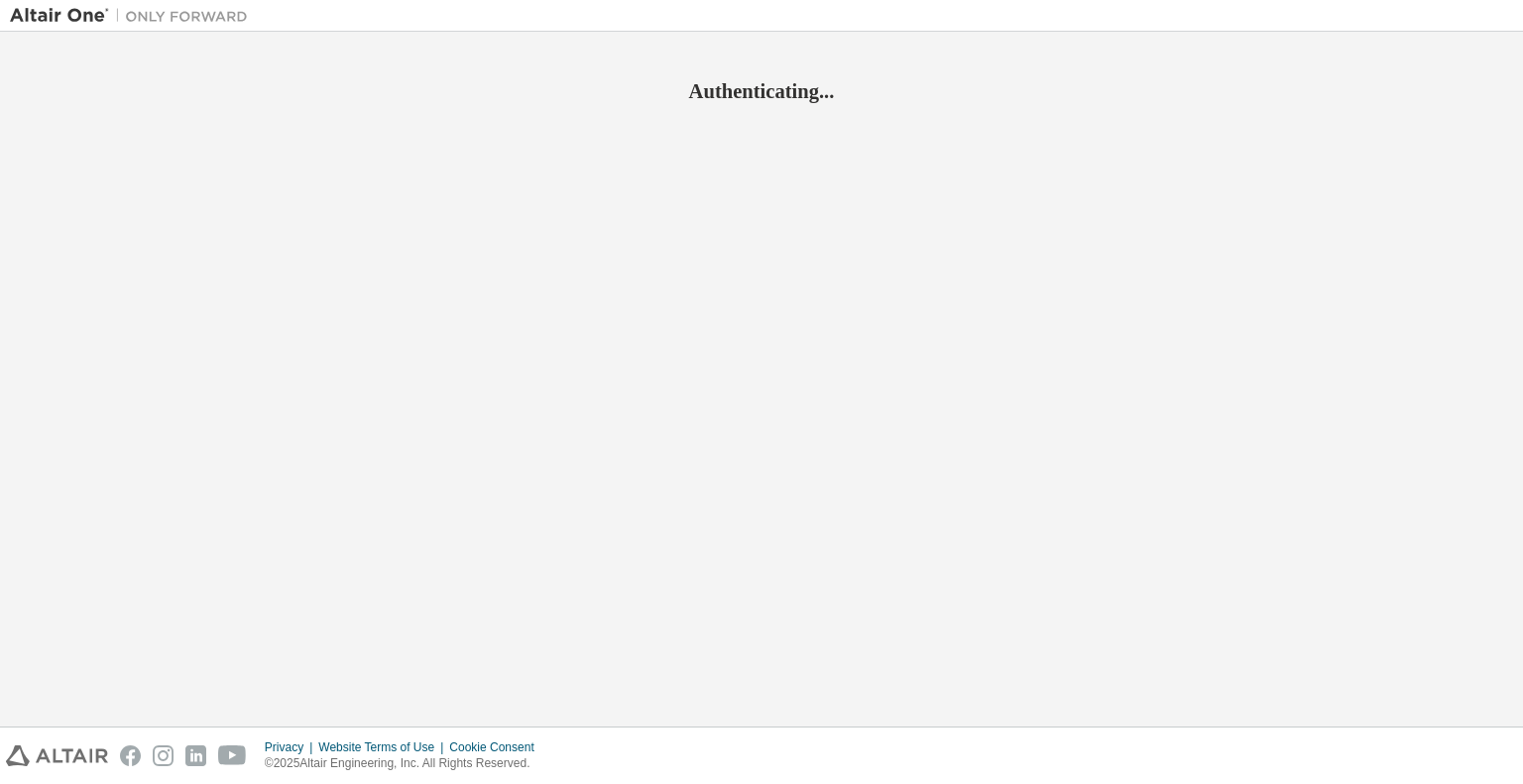 scroll, scrollTop: 0, scrollLeft: 0, axis: both 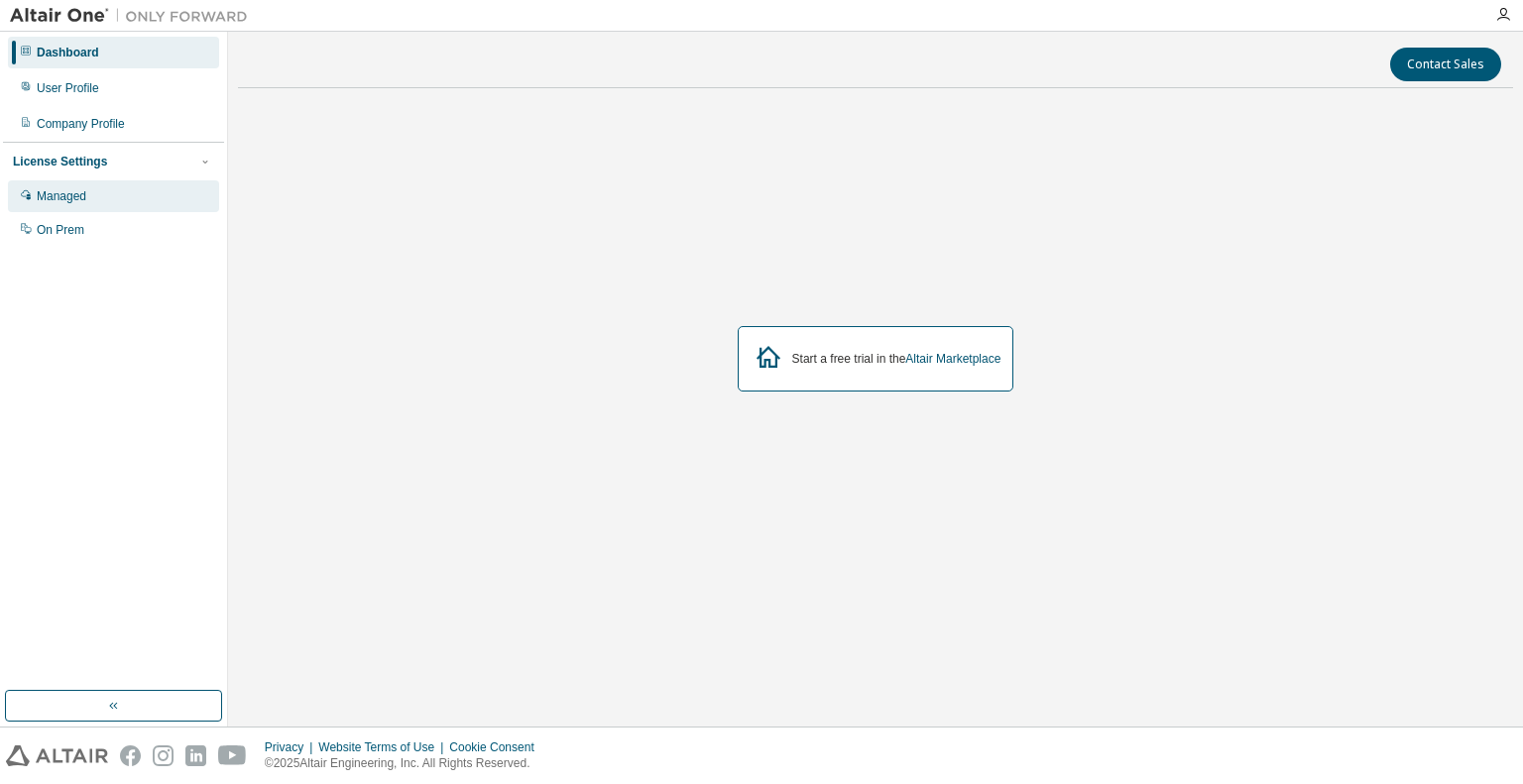click on "Managed" at bounding box center [113, 196] 